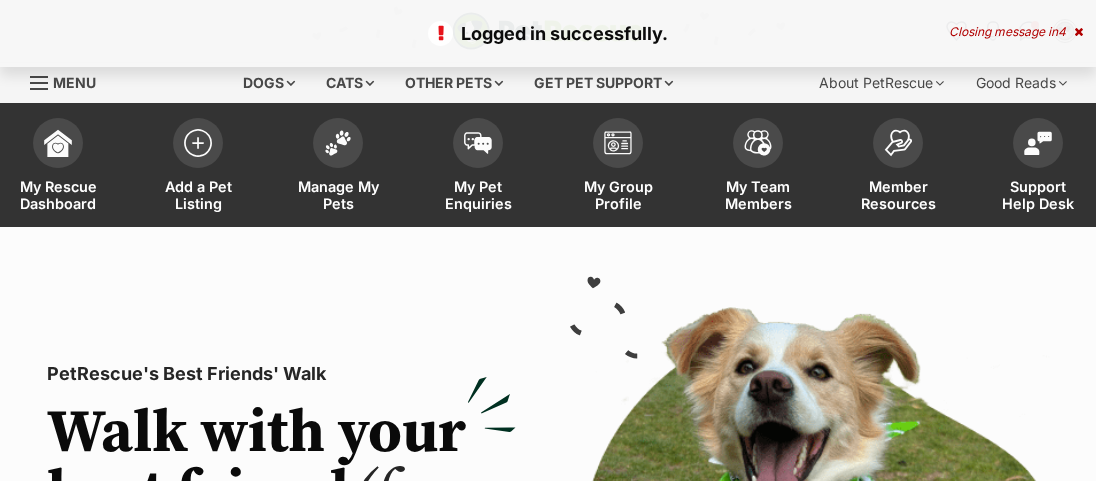 scroll, scrollTop: 0, scrollLeft: 0, axis: both 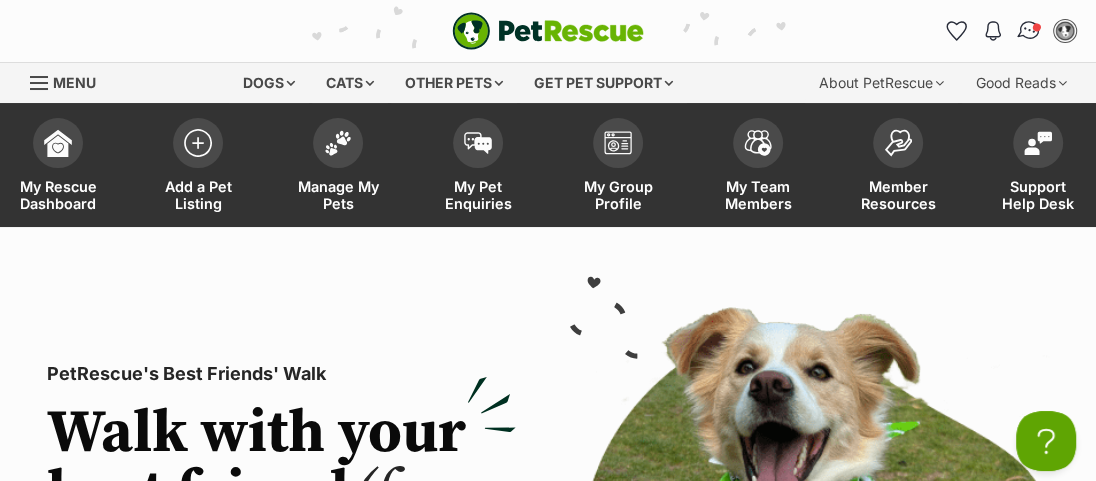 click at bounding box center [1029, 31] 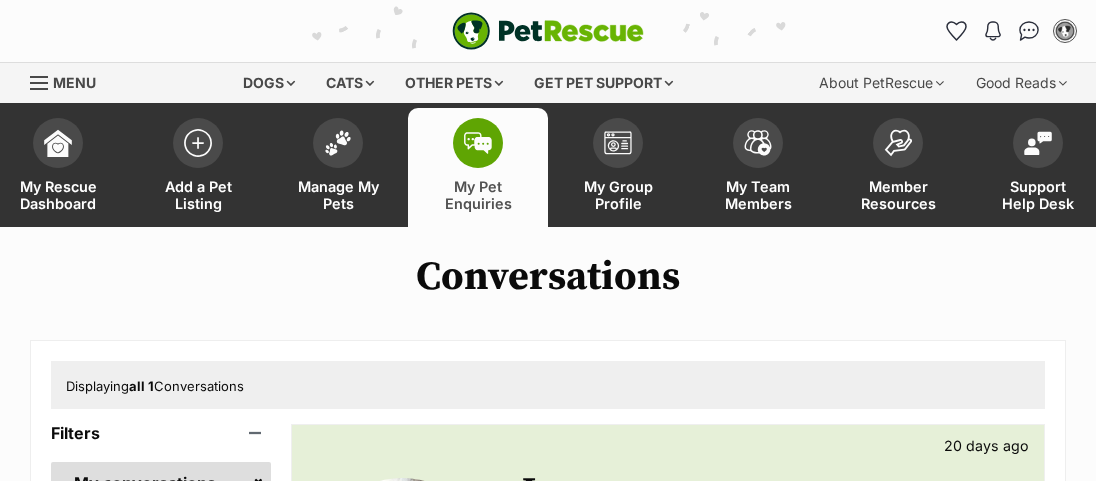 scroll, scrollTop: 272, scrollLeft: 0, axis: vertical 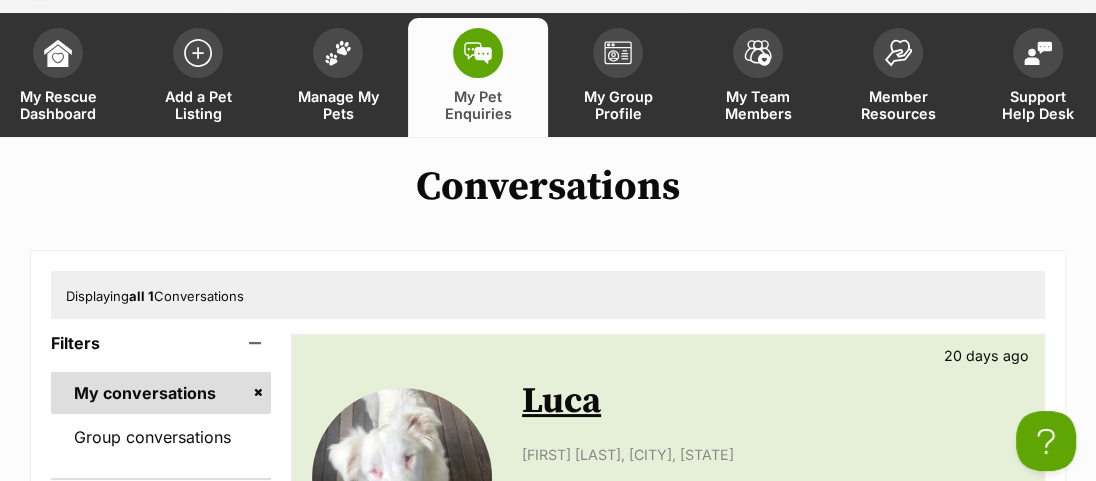 click on "Luca" at bounding box center (561, 401) 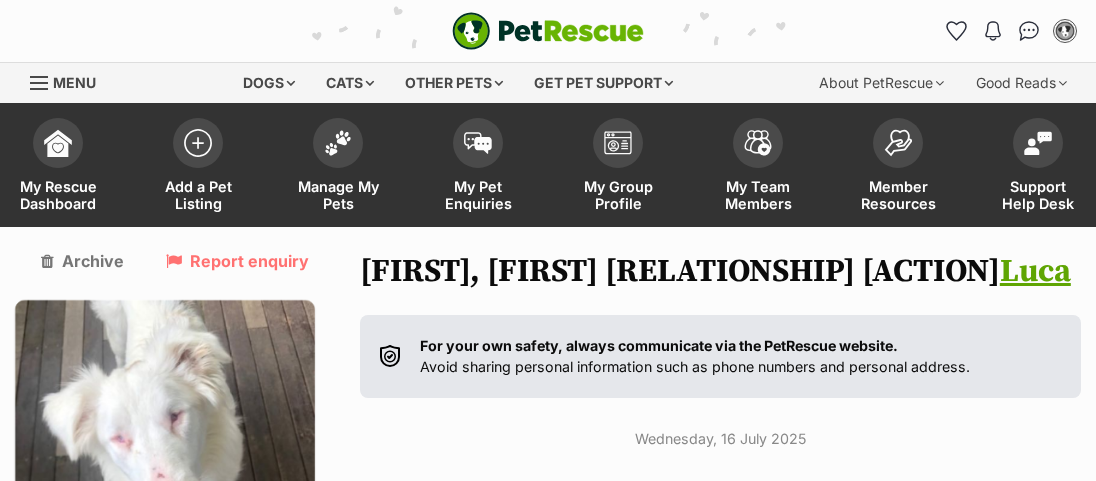 scroll, scrollTop: 0, scrollLeft: 0, axis: both 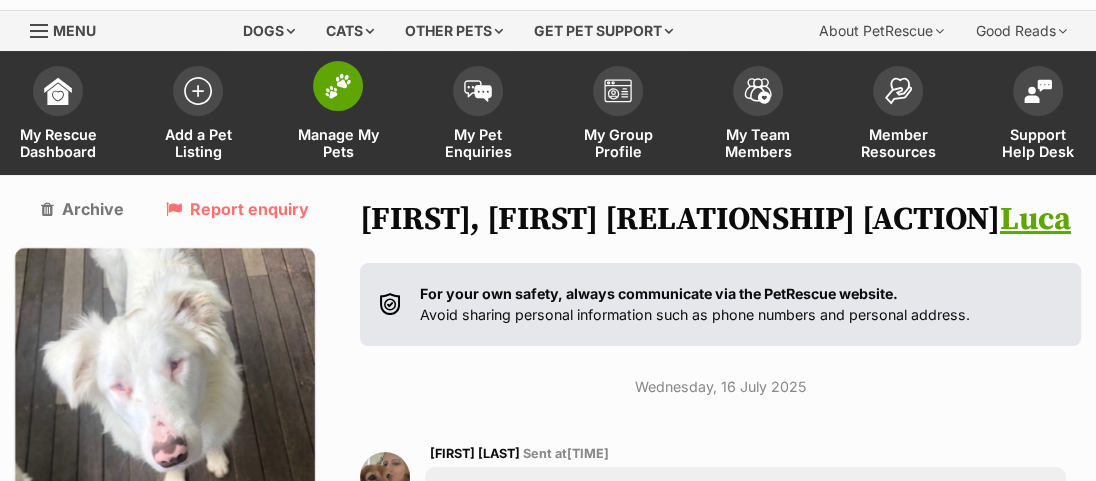 click at bounding box center (338, 86) 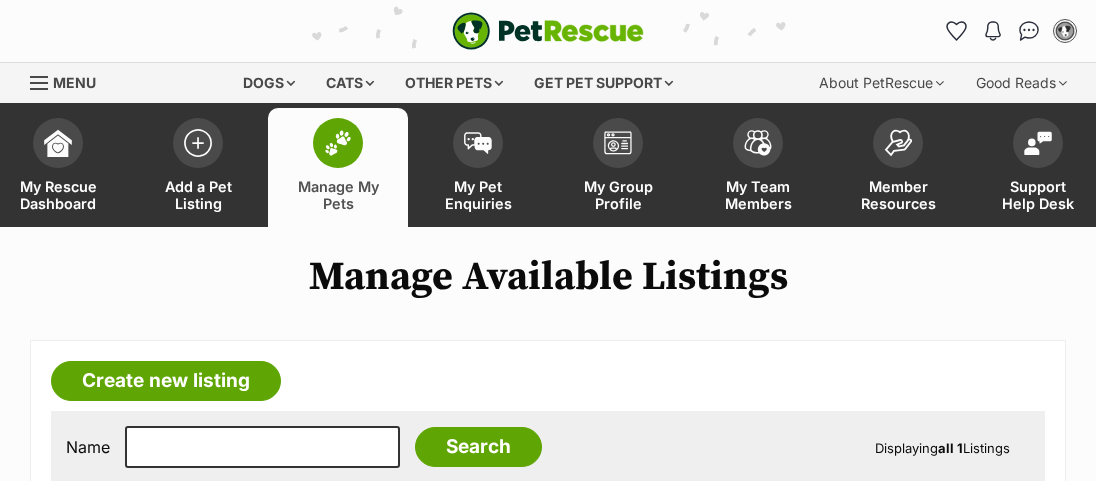 scroll, scrollTop: 0, scrollLeft: 0, axis: both 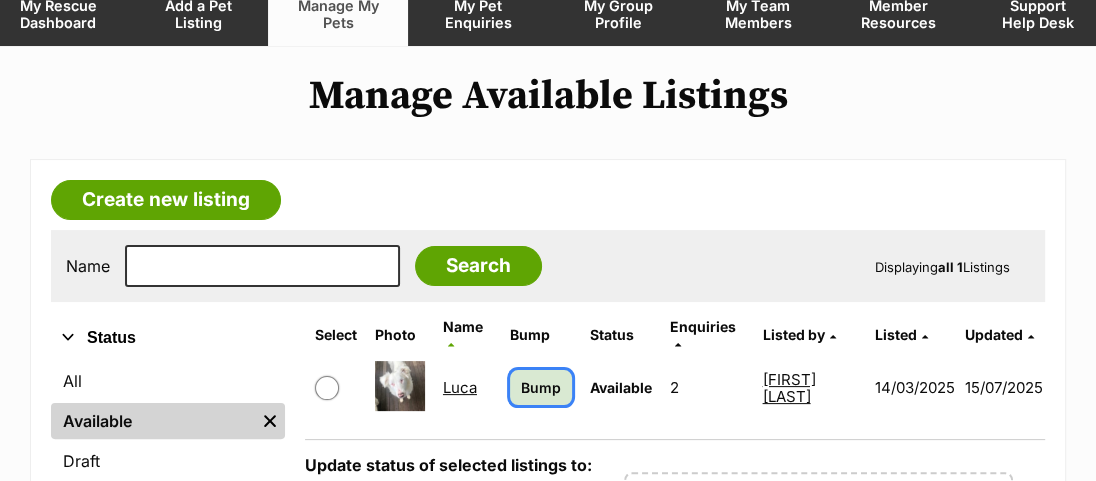 click on "Bump" at bounding box center (541, 387) 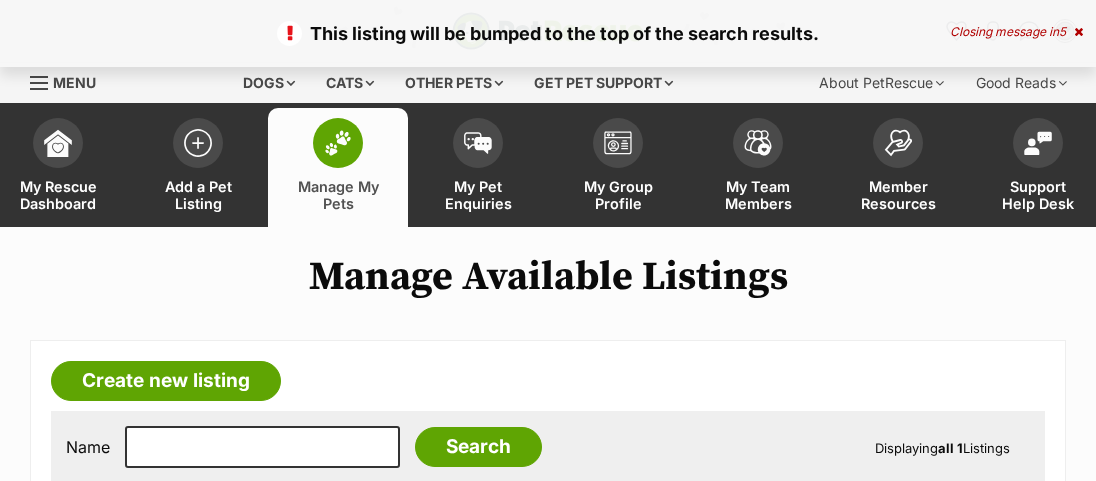 scroll, scrollTop: 0, scrollLeft: 0, axis: both 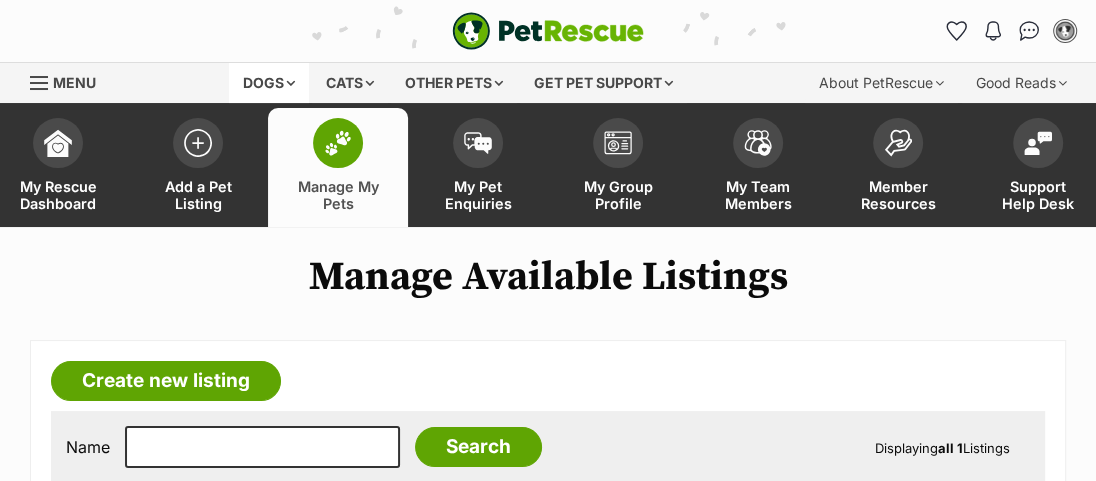 click on "Dogs" at bounding box center (269, 83) 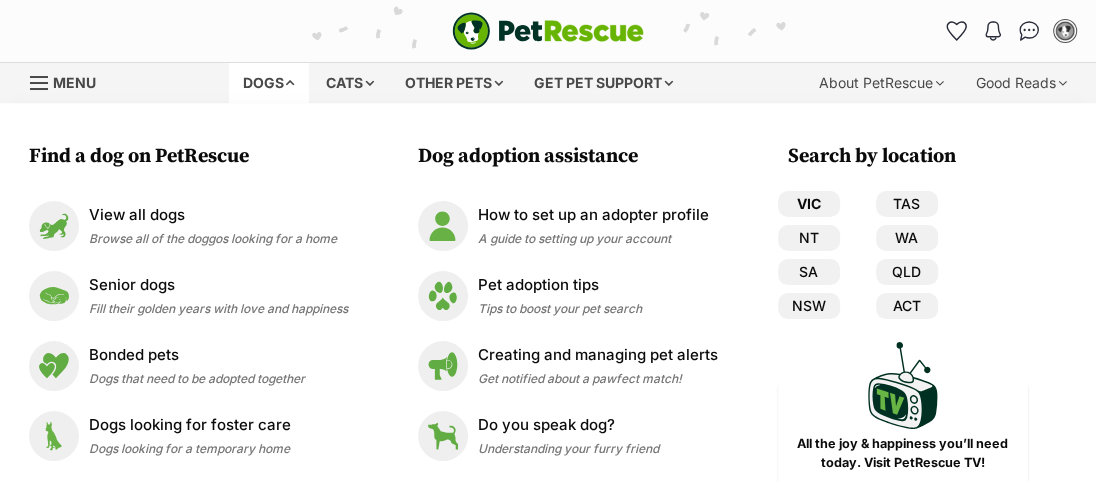 click on "VIC" at bounding box center (809, 204) 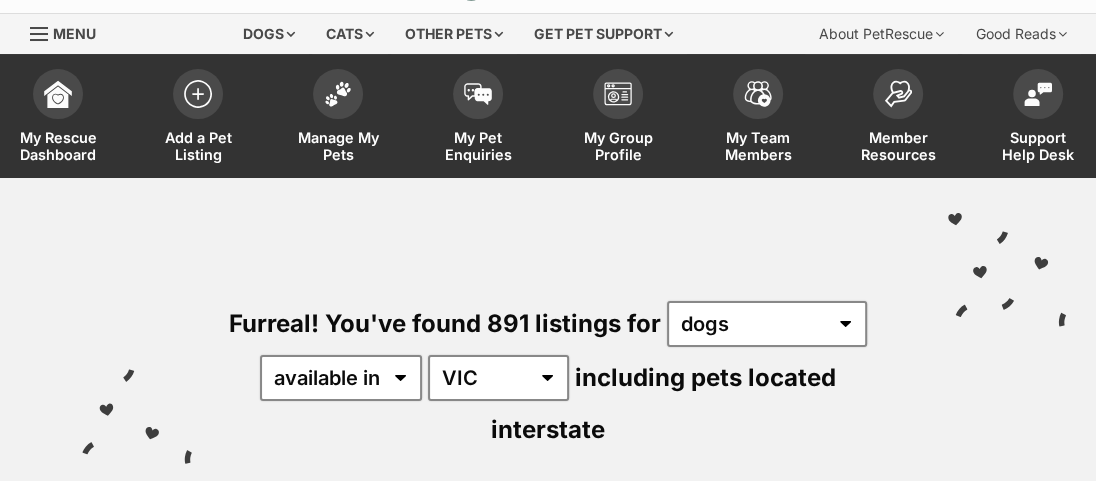 scroll, scrollTop: 90, scrollLeft: 0, axis: vertical 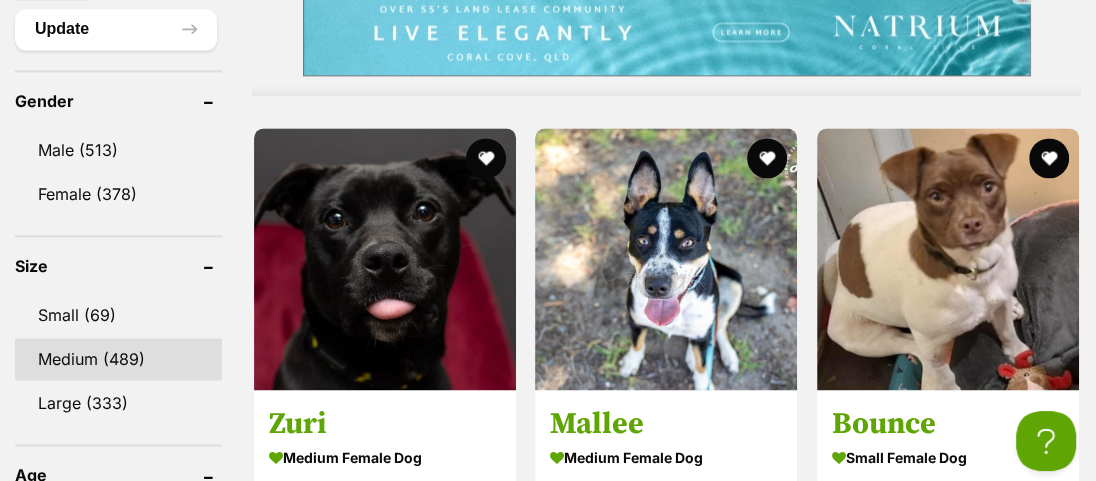click on "Medium (489)" at bounding box center [118, 359] 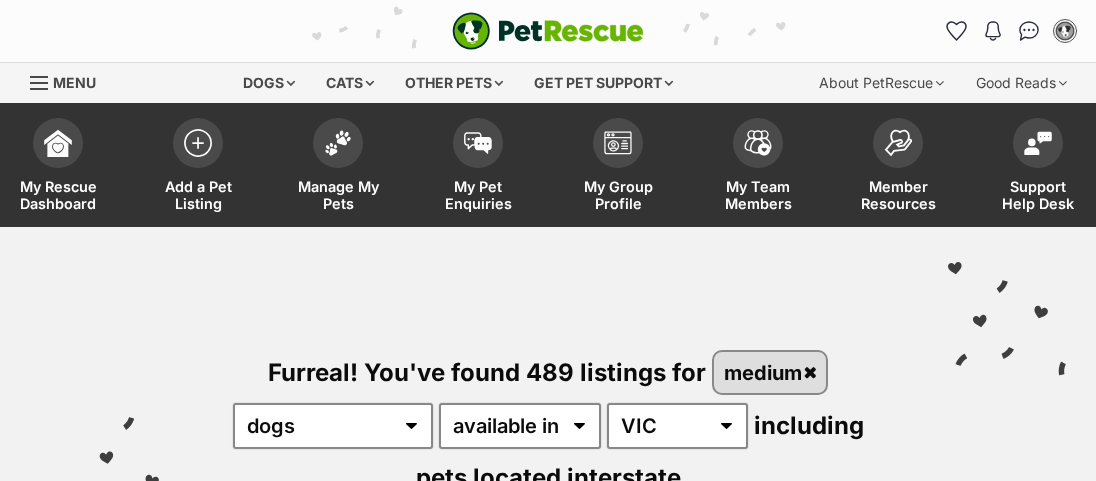 scroll, scrollTop: 620, scrollLeft: 0, axis: vertical 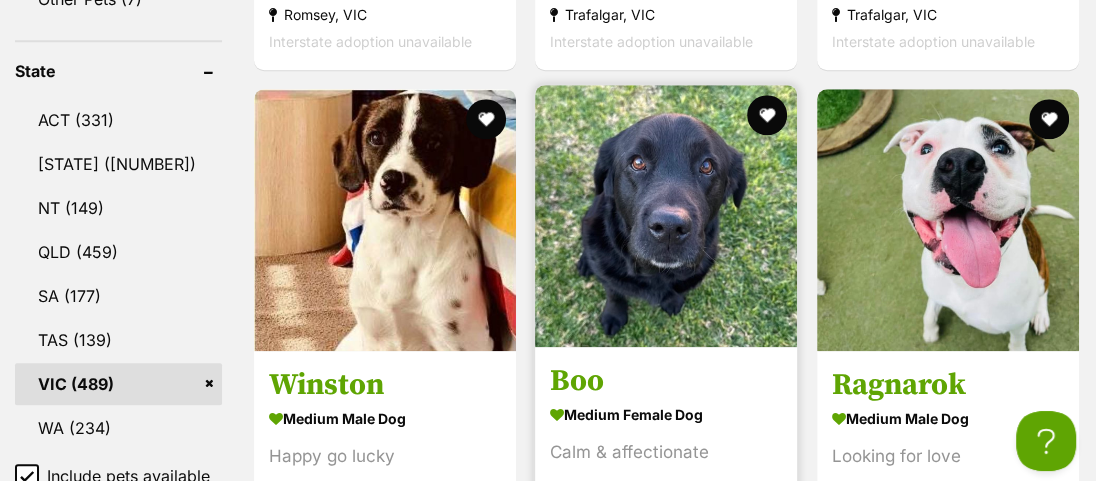 click at bounding box center (666, 216) 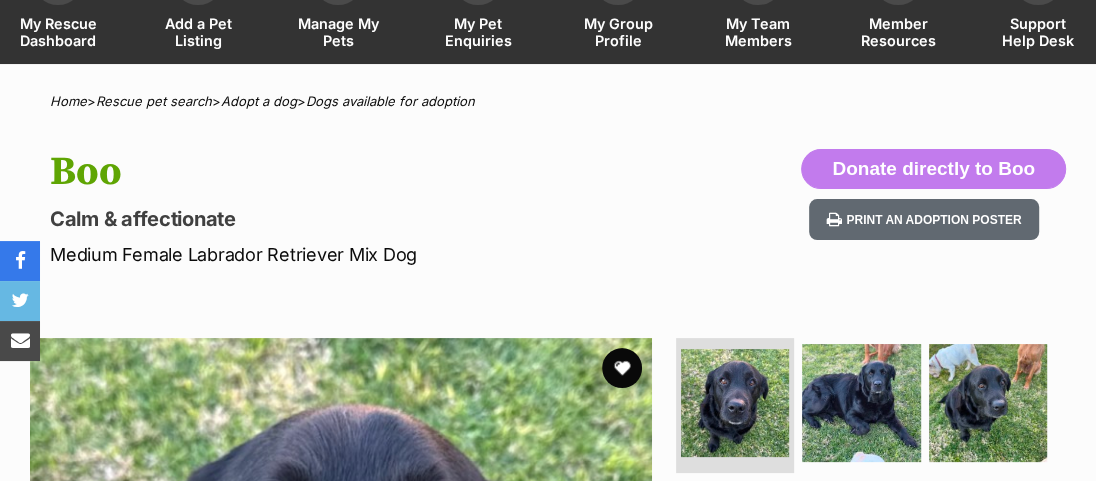 scroll, scrollTop: 0, scrollLeft: 0, axis: both 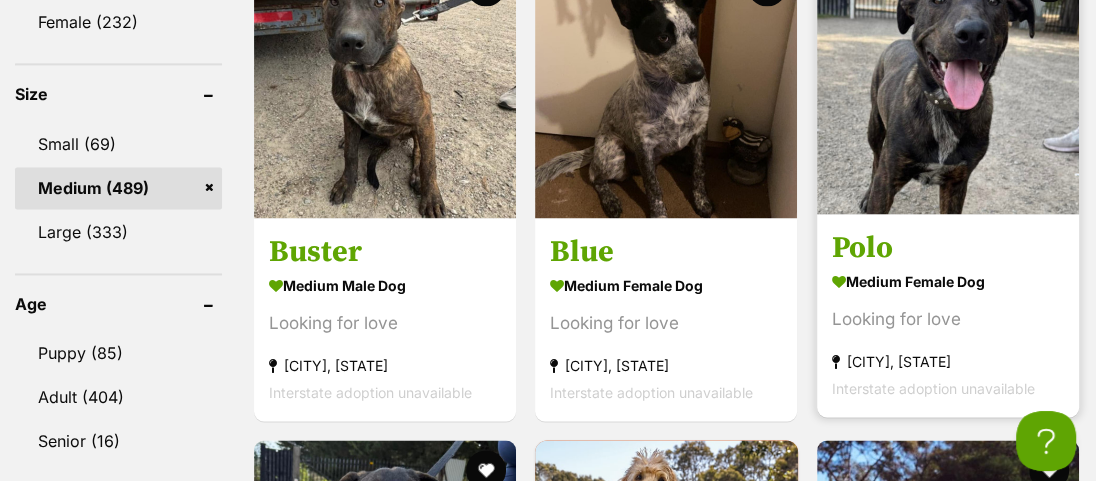 click at bounding box center (948, 83) 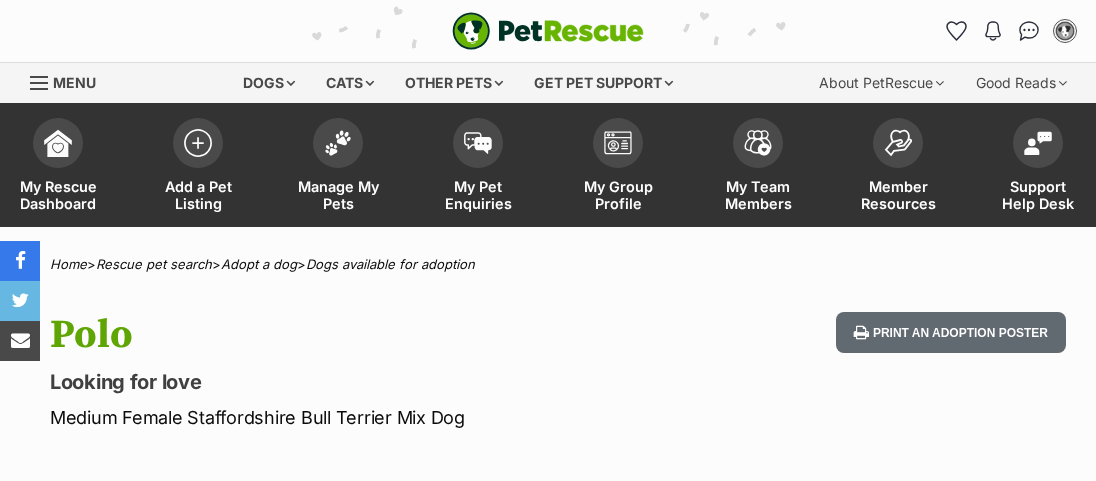 scroll, scrollTop: 0, scrollLeft: 0, axis: both 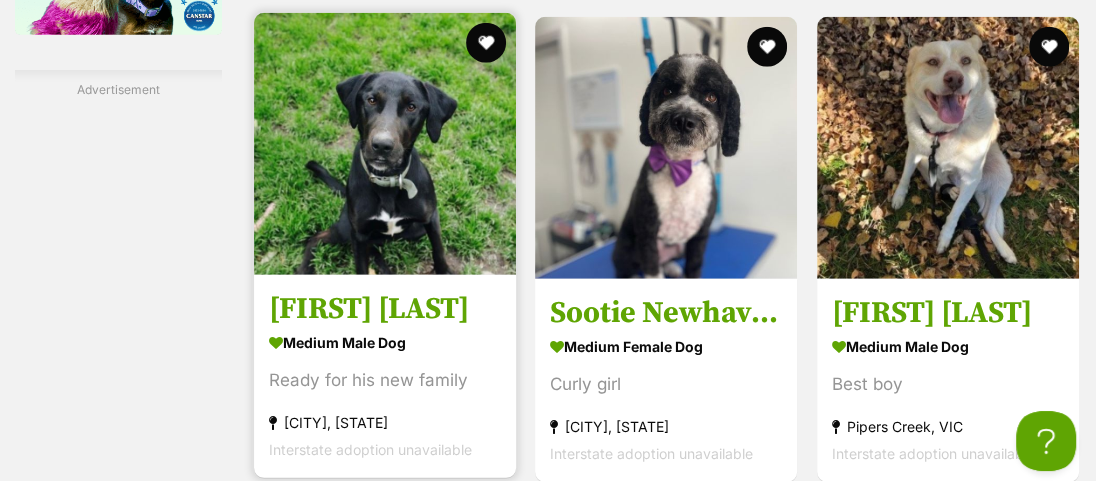 click at bounding box center [385, 144] 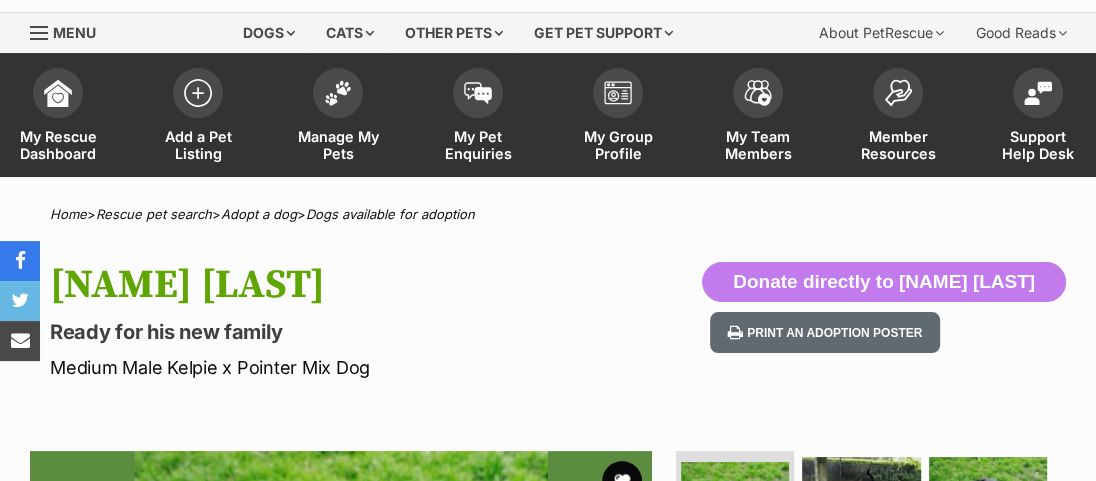 scroll, scrollTop: 90, scrollLeft: 0, axis: vertical 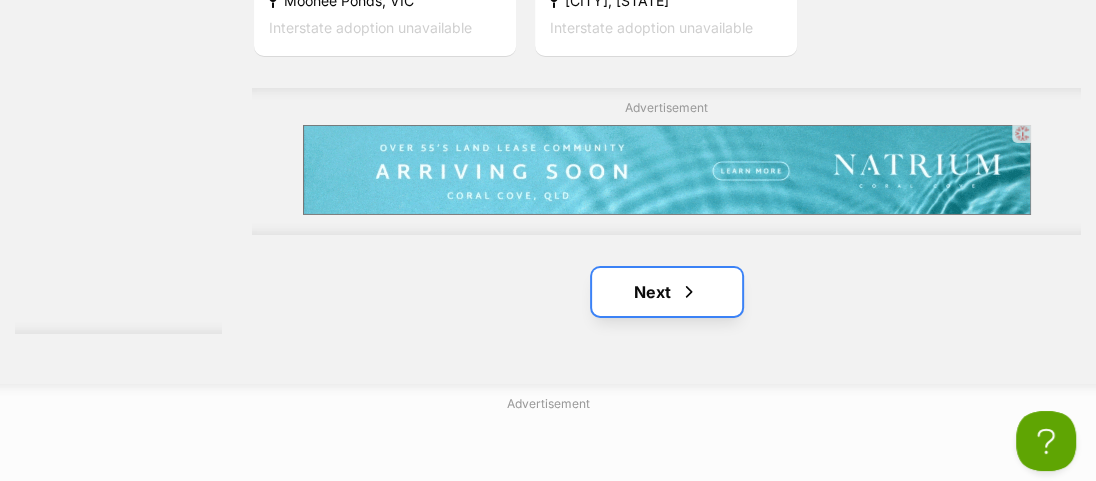 click on "Next" at bounding box center [667, 292] 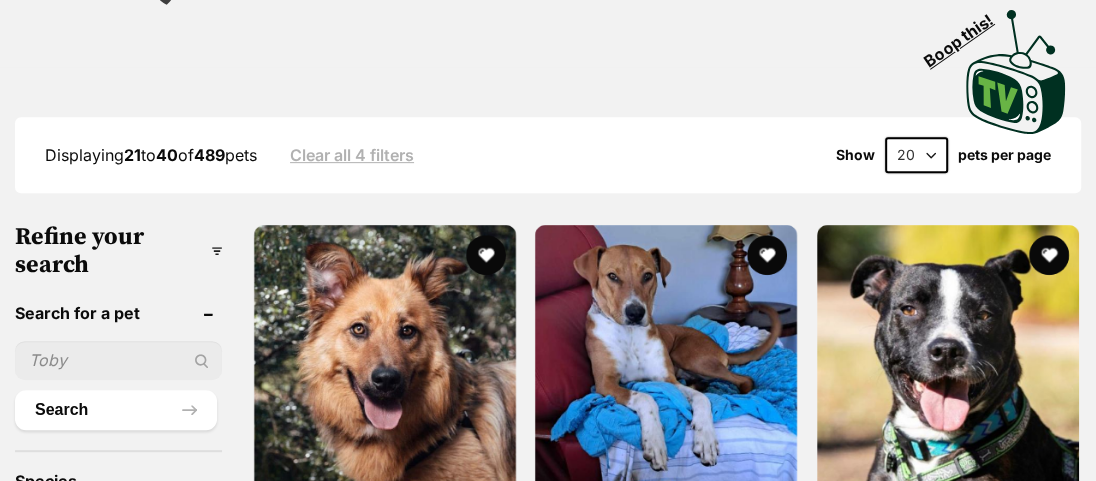 scroll, scrollTop: 0, scrollLeft: 0, axis: both 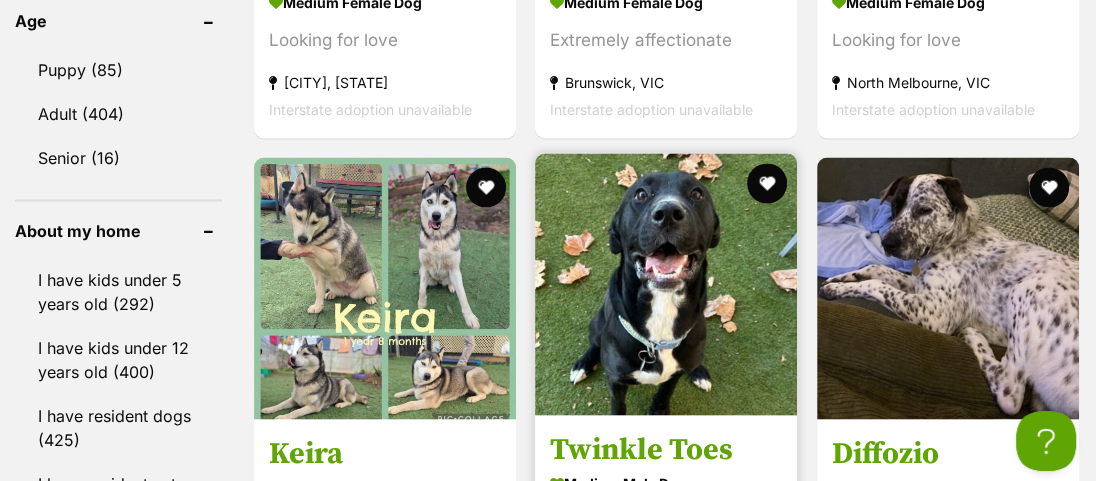 click at bounding box center [666, 284] 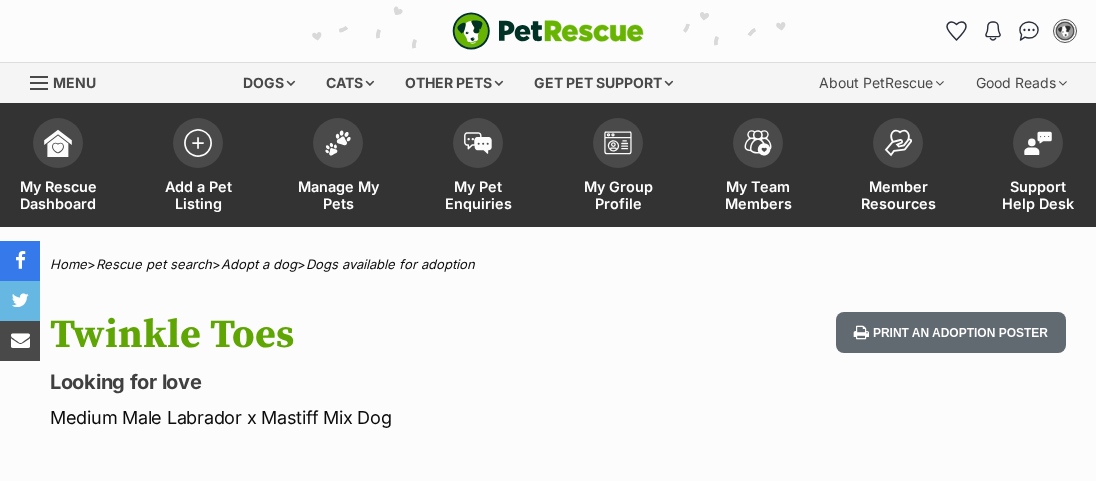 scroll, scrollTop: 0, scrollLeft: 0, axis: both 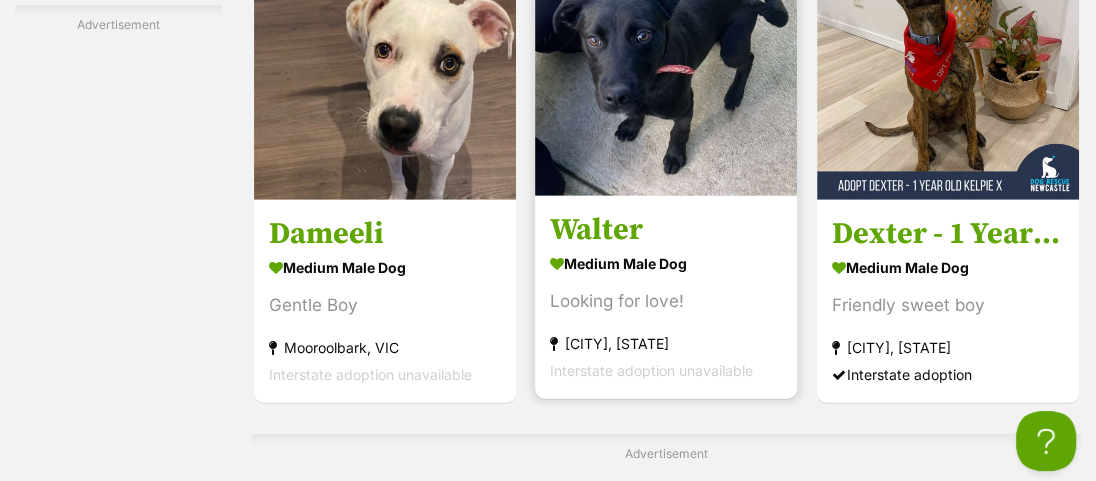 click at bounding box center (666, 65) 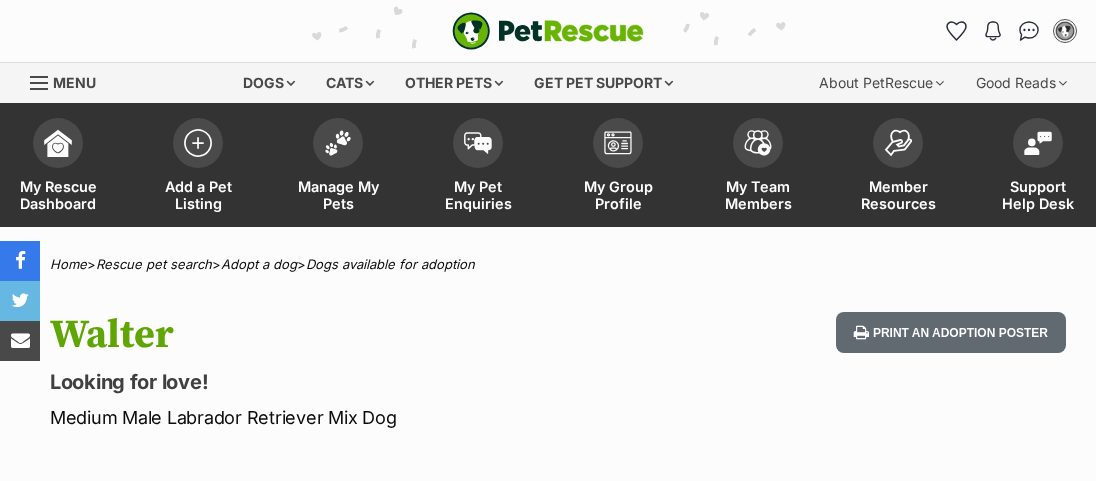 scroll, scrollTop: 505, scrollLeft: 0, axis: vertical 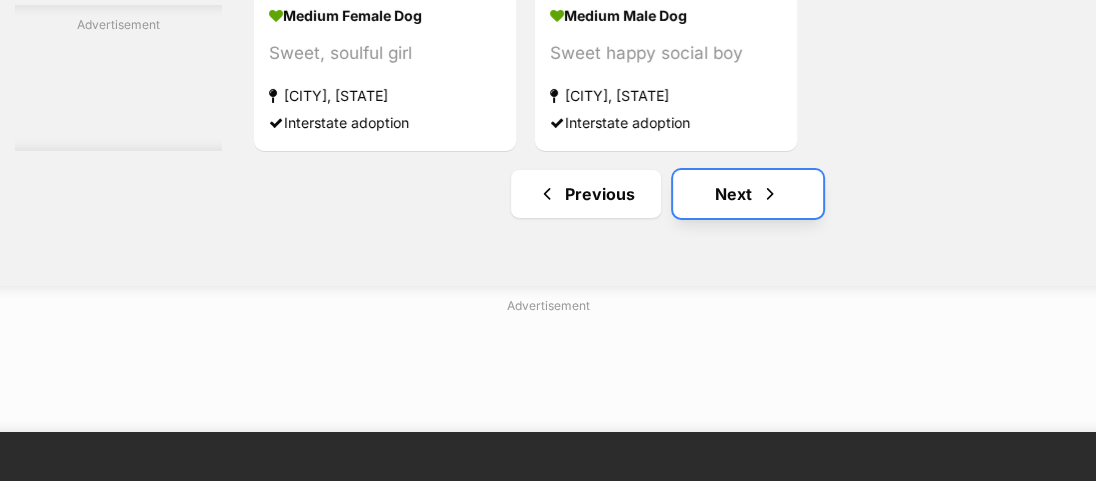 click on "Next" at bounding box center (748, 194) 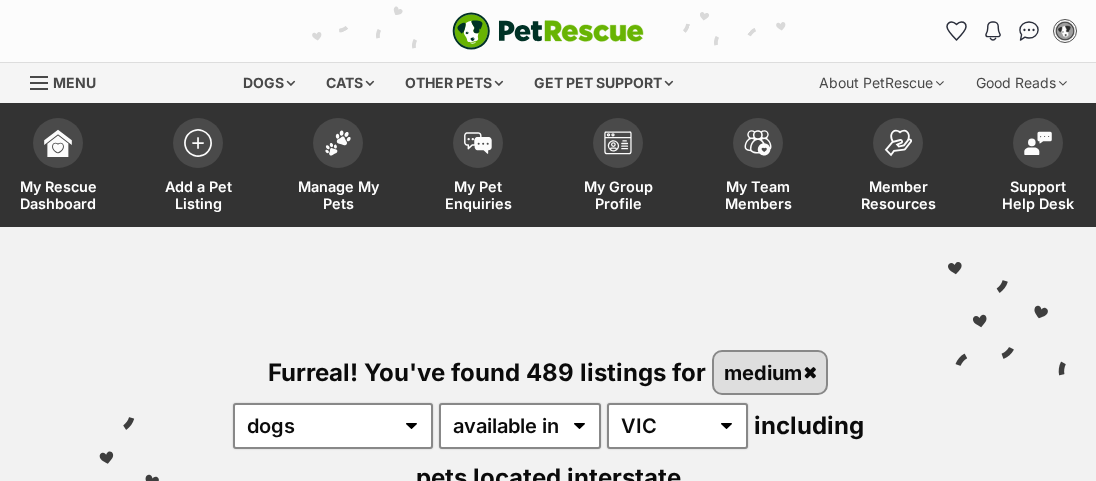 scroll, scrollTop: 0, scrollLeft: 0, axis: both 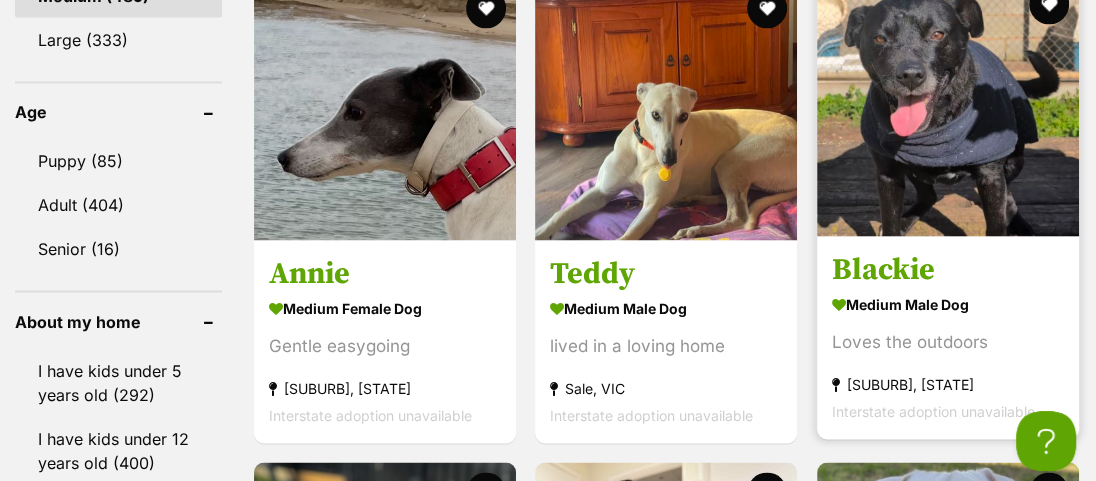 click at bounding box center (948, 105) 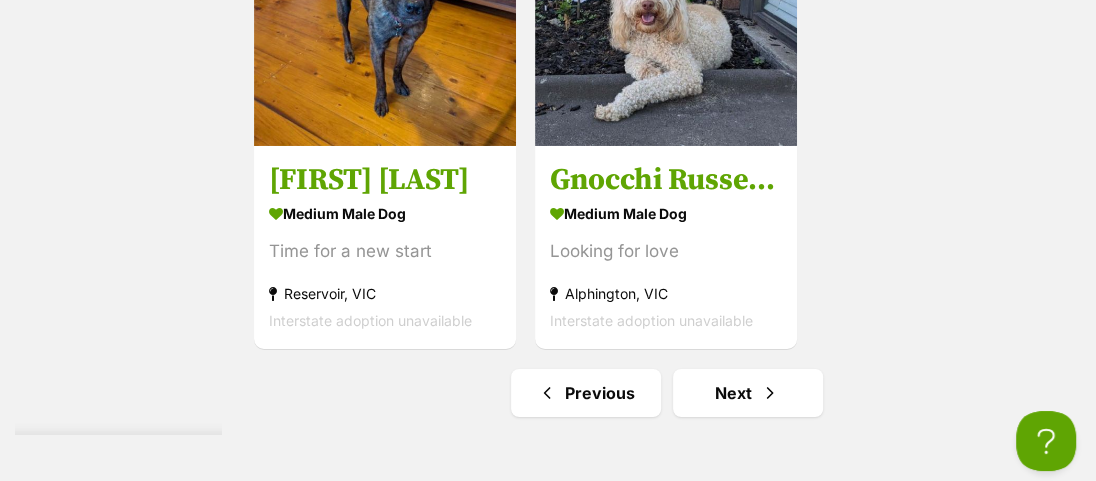 scroll, scrollTop: 4636, scrollLeft: 0, axis: vertical 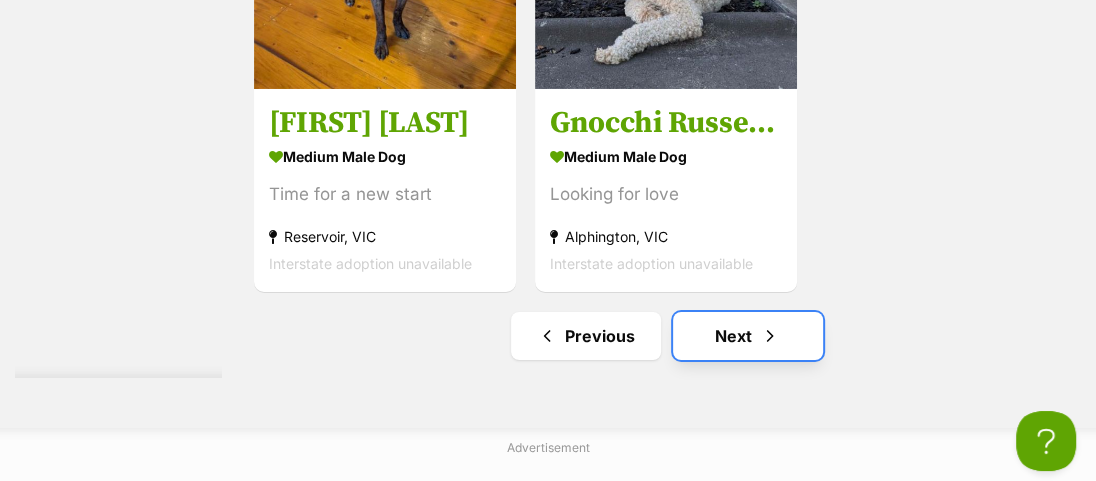 click on "Next" at bounding box center (748, 336) 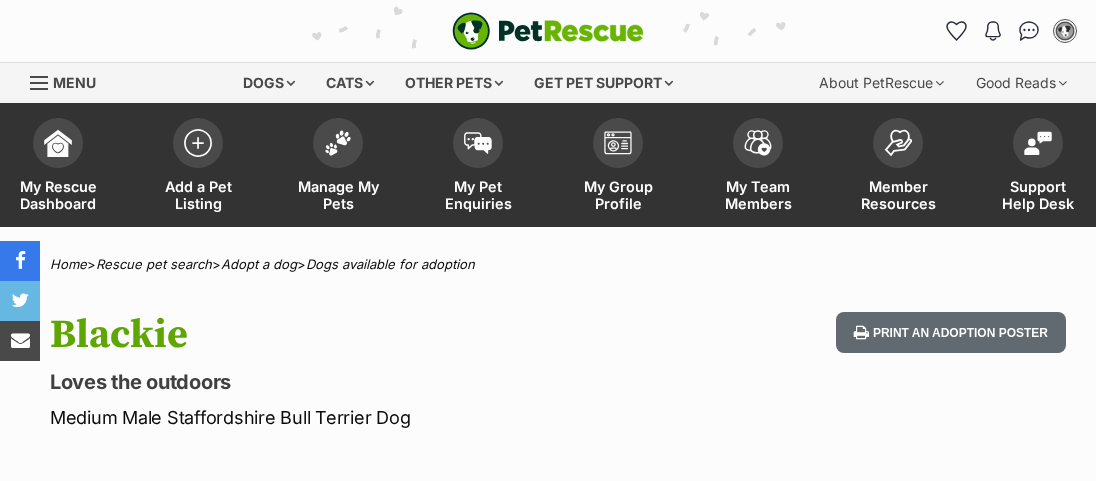 scroll, scrollTop: 0, scrollLeft: 0, axis: both 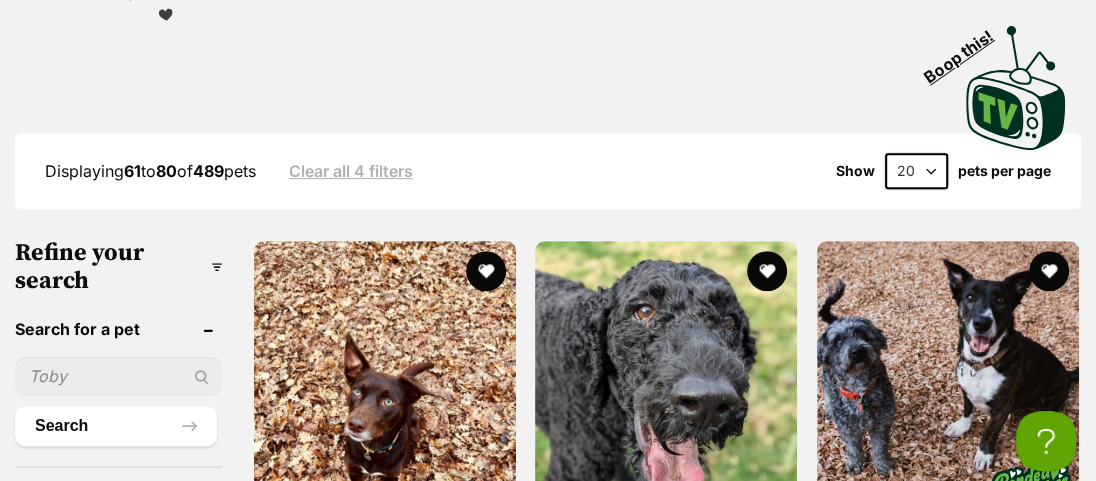 click on "Refine your search" at bounding box center [118, 267] 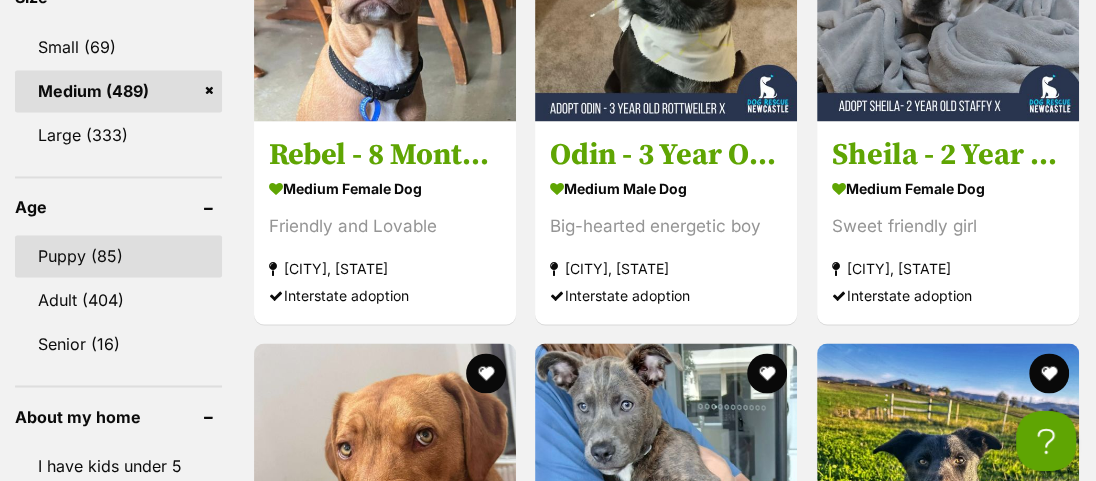 scroll, scrollTop: 2090, scrollLeft: 0, axis: vertical 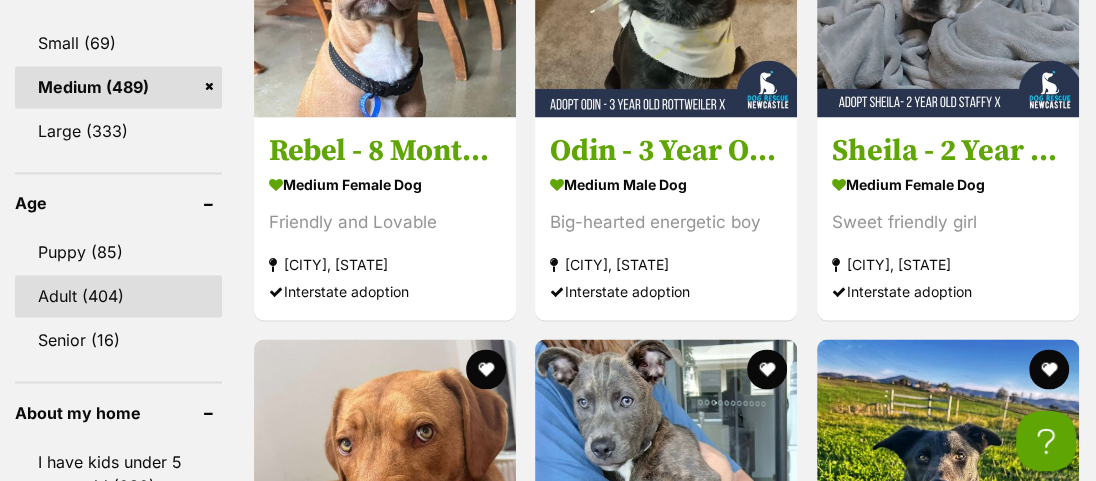 click on "Adult (404)" at bounding box center (118, 296) 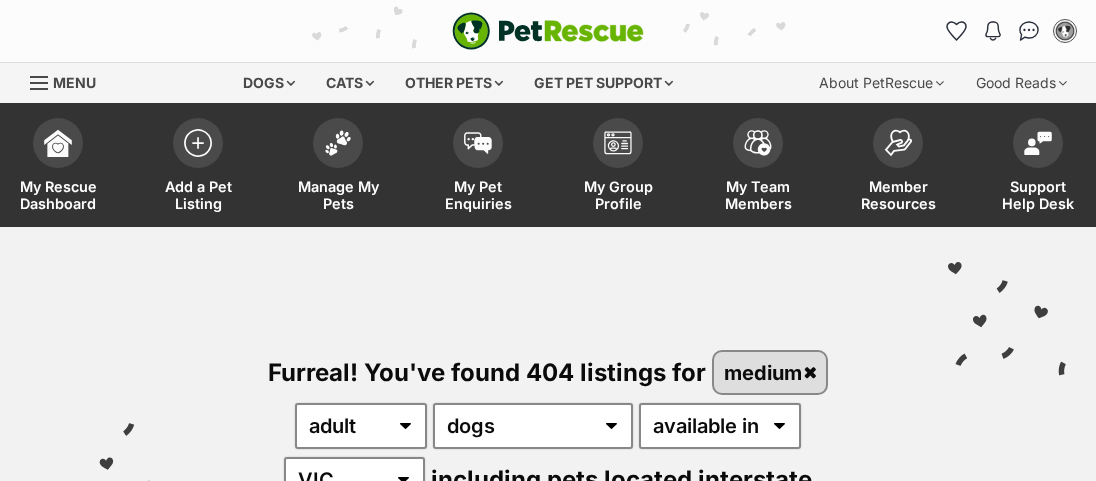 scroll, scrollTop: 0, scrollLeft: 0, axis: both 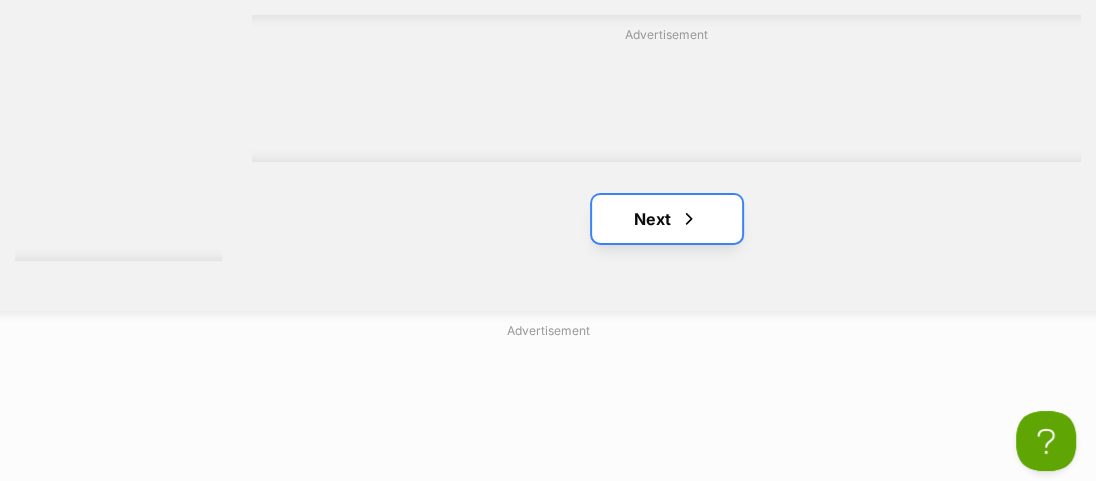 click on "Next" at bounding box center [667, 219] 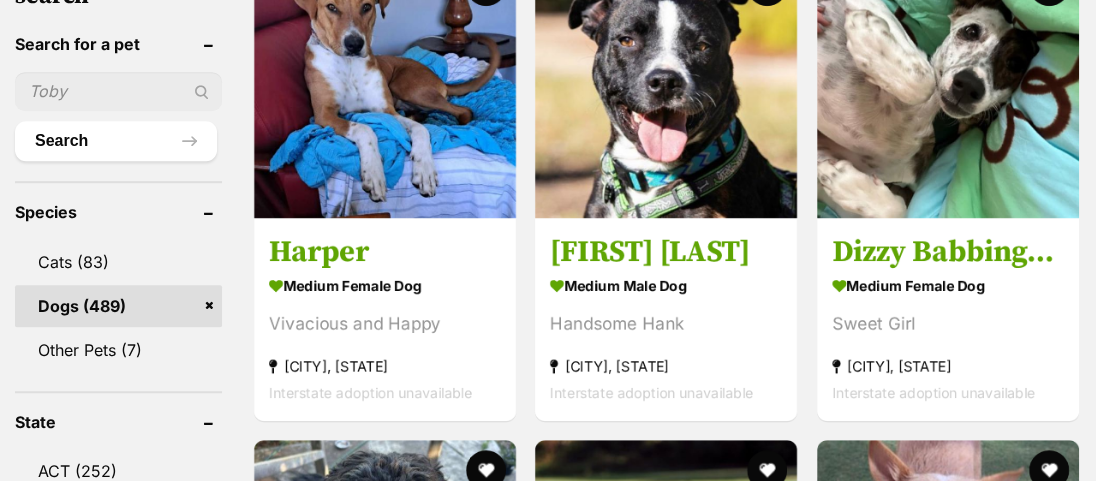 scroll, scrollTop: 836, scrollLeft: 0, axis: vertical 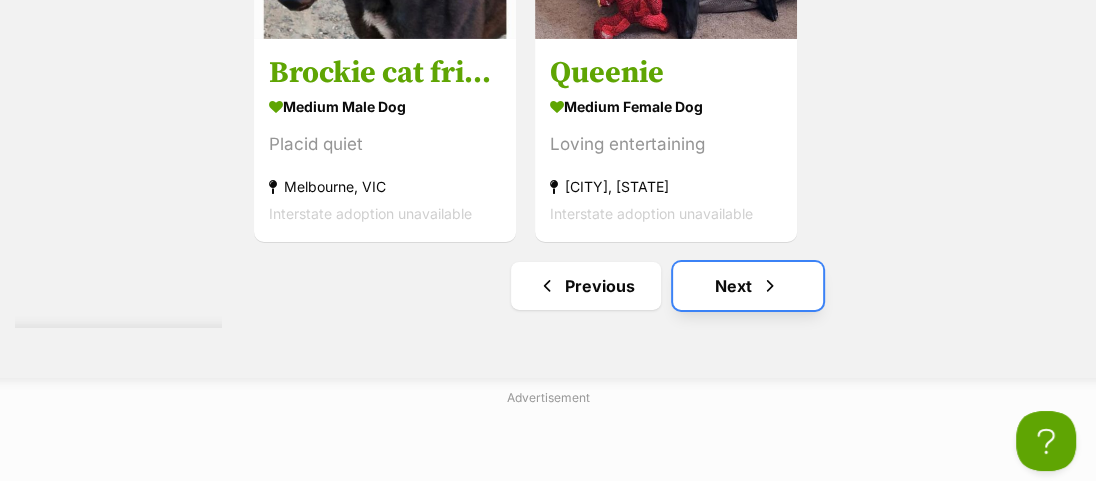 click on "Next" at bounding box center (748, 286) 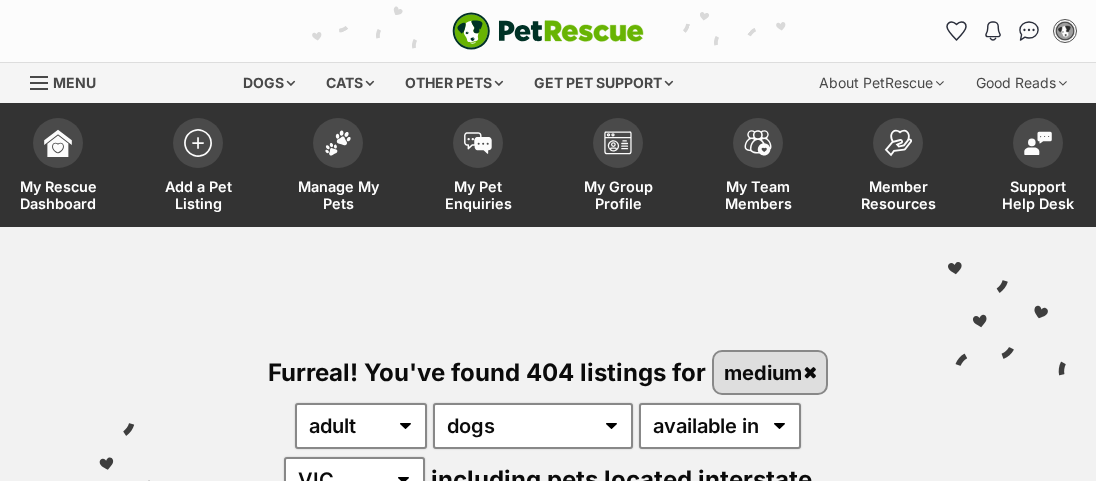 scroll, scrollTop: 454, scrollLeft: 0, axis: vertical 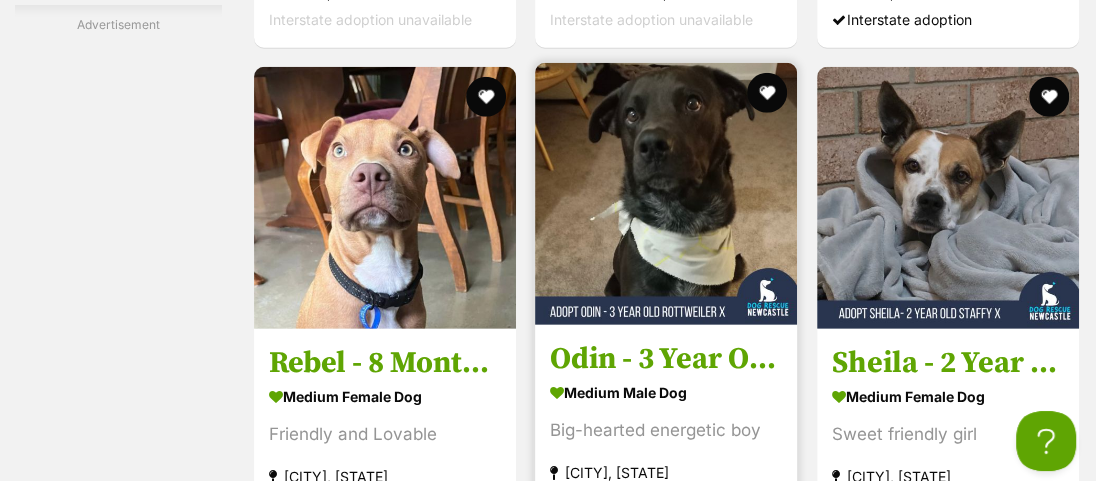 click at bounding box center (666, 194) 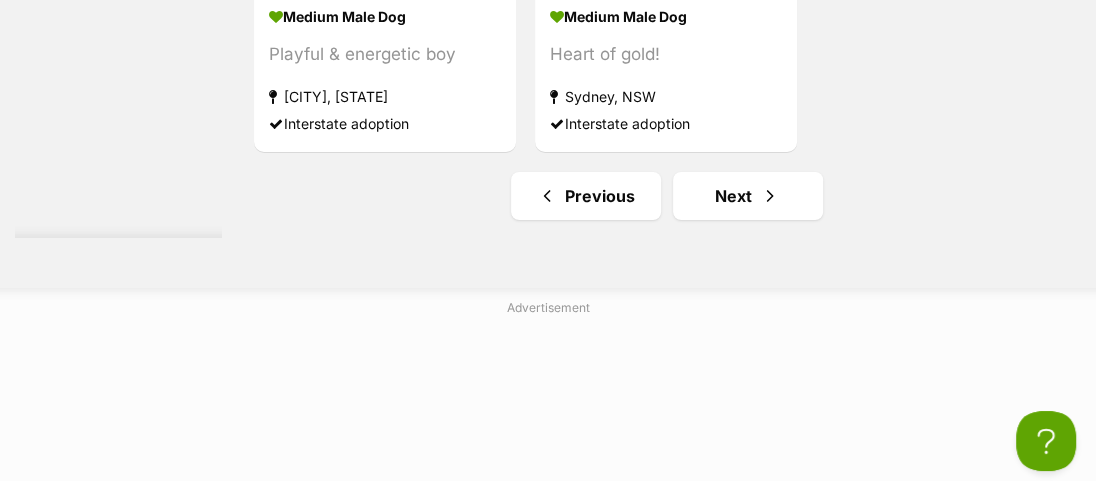 scroll, scrollTop: 4823, scrollLeft: 0, axis: vertical 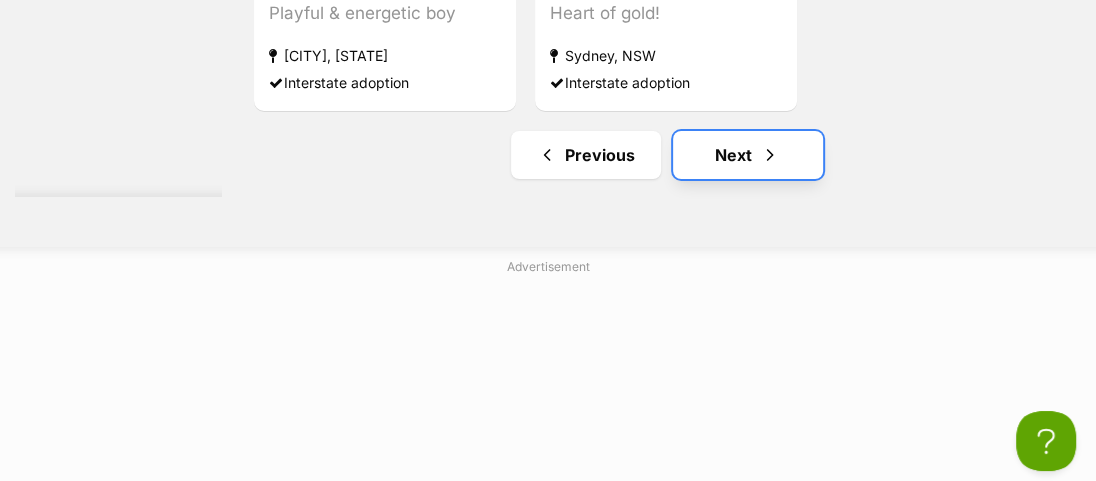 click on "Next" at bounding box center [748, 155] 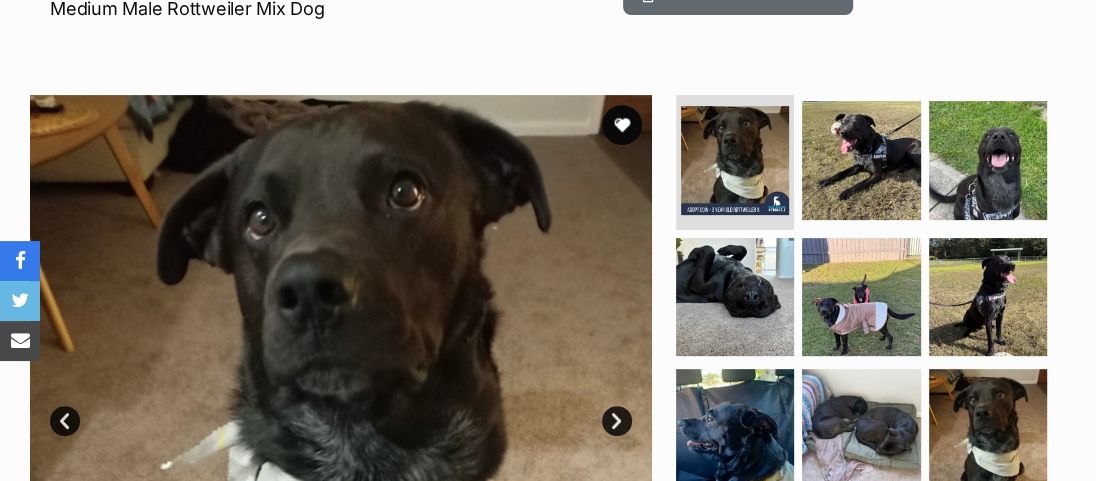 scroll, scrollTop: 454, scrollLeft: 0, axis: vertical 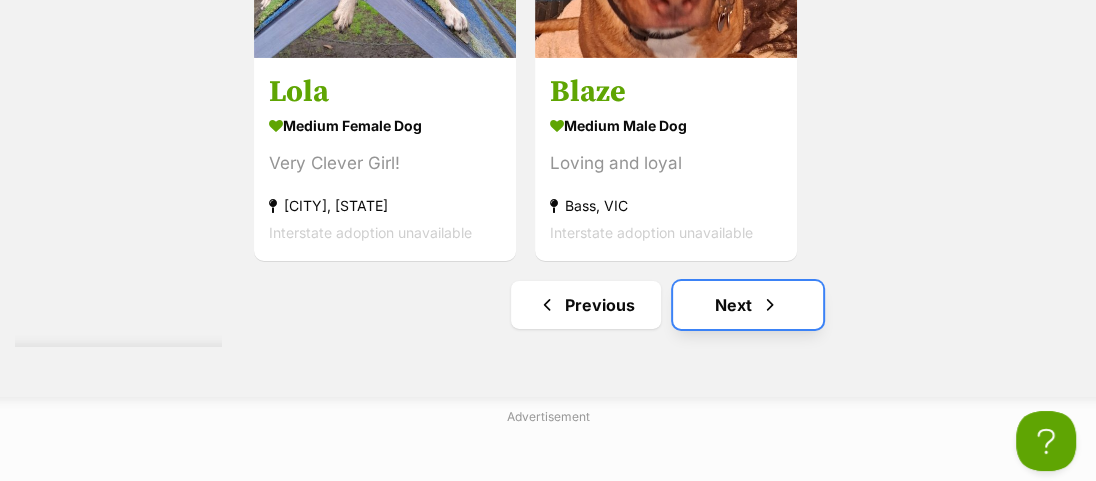 click on "Next" at bounding box center [748, 305] 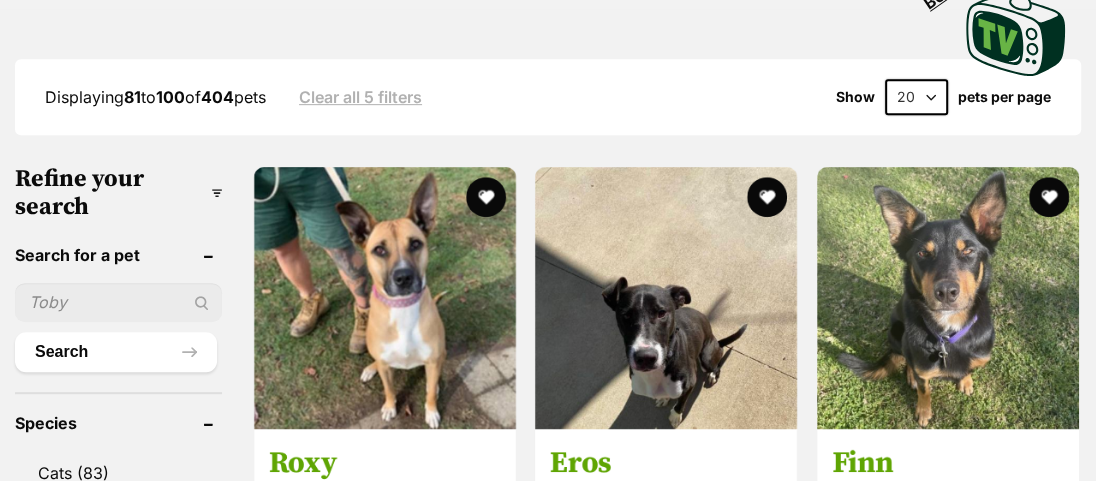 scroll, scrollTop: 0, scrollLeft: 0, axis: both 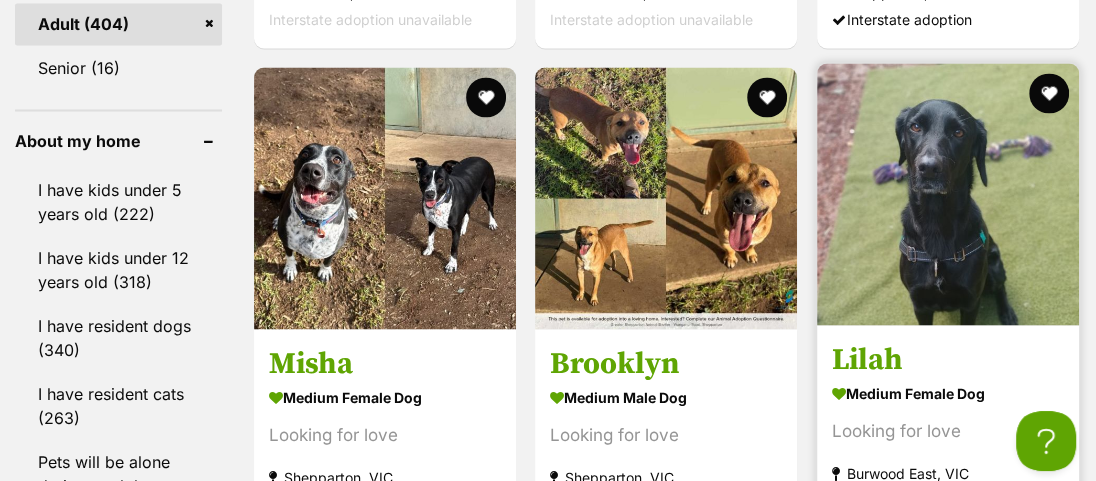 click at bounding box center [948, 194] 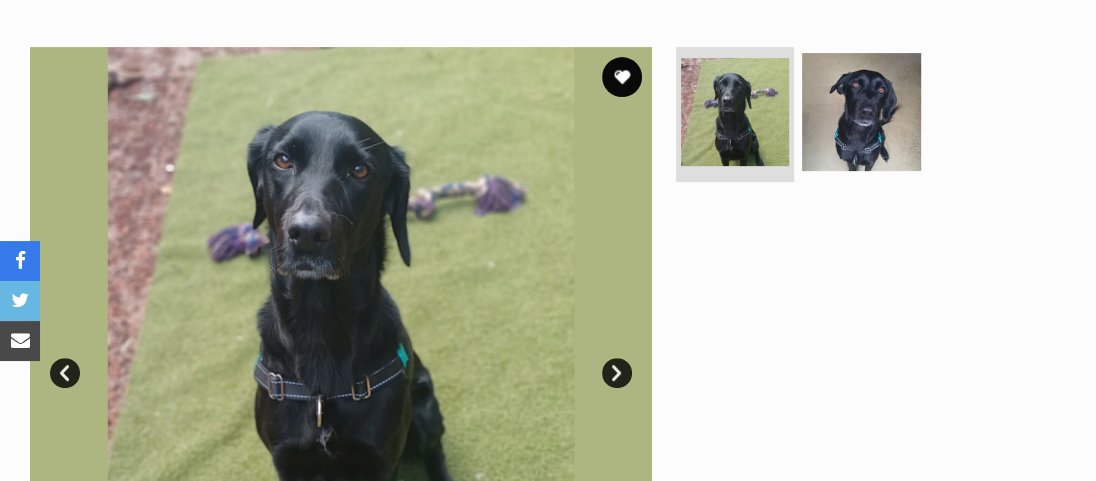 scroll, scrollTop: 454, scrollLeft: 0, axis: vertical 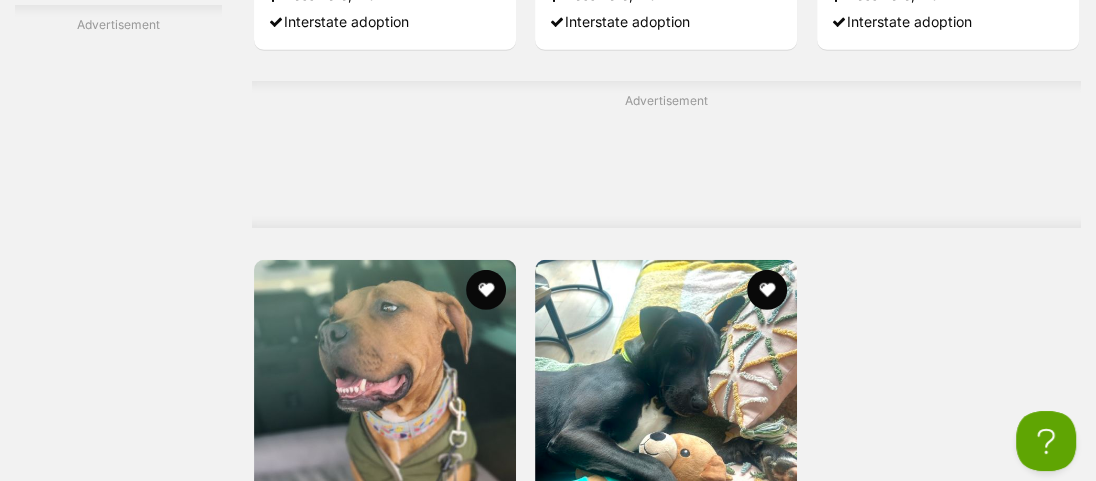 click on "Next" at bounding box center (748, 769) 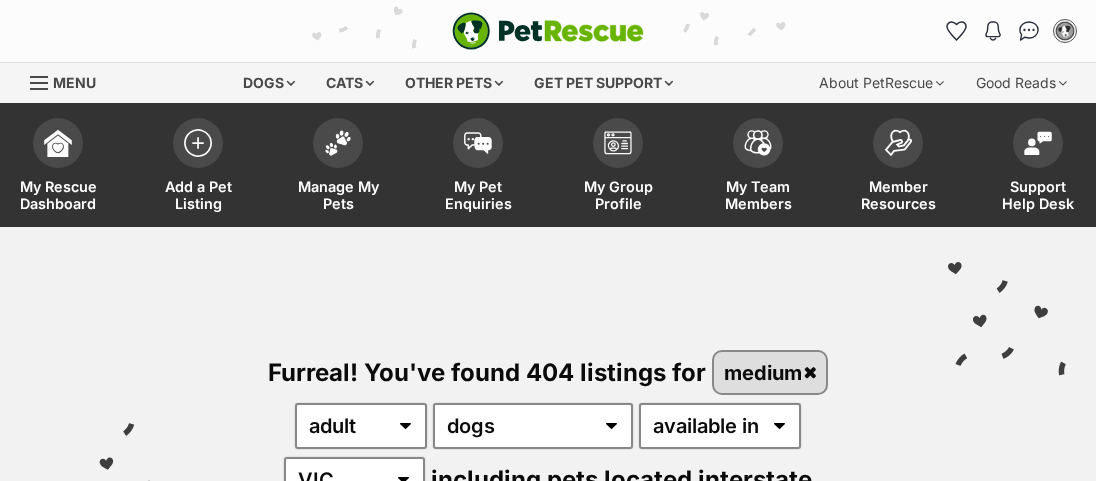 scroll, scrollTop: 90, scrollLeft: 0, axis: vertical 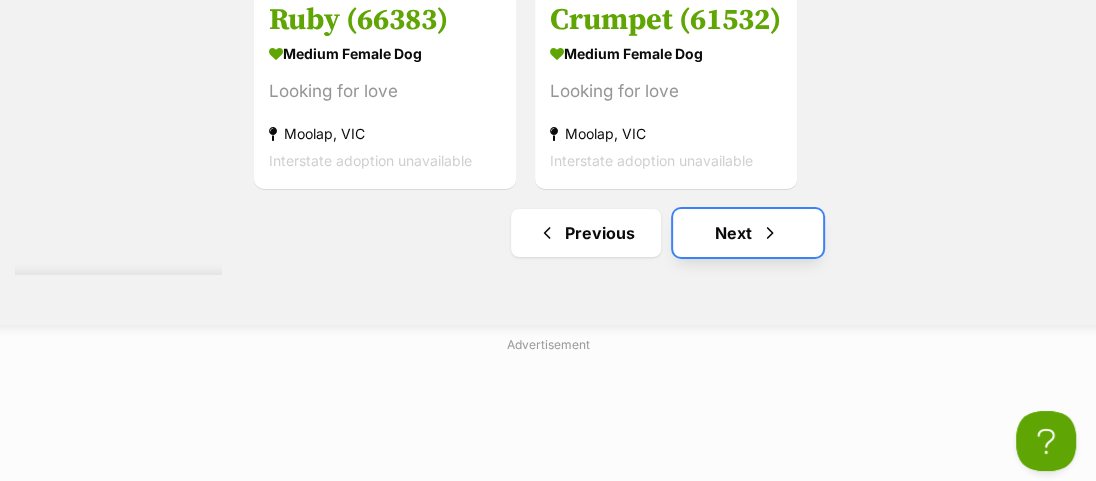 click on "Next" at bounding box center (748, 233) 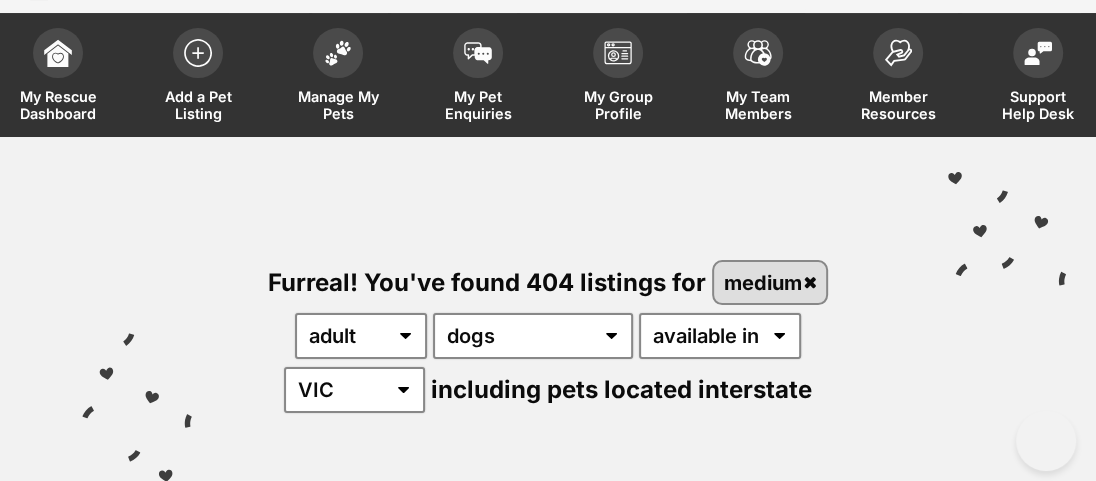 scroll, scrollTop: 0, scrollLeft: 0, axis: both 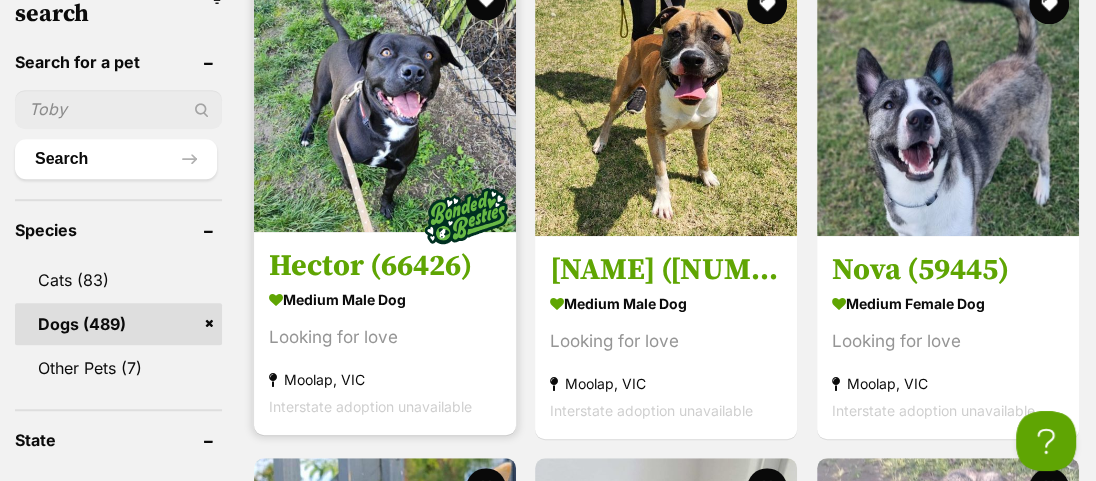 click at bounding box center (385, 101) 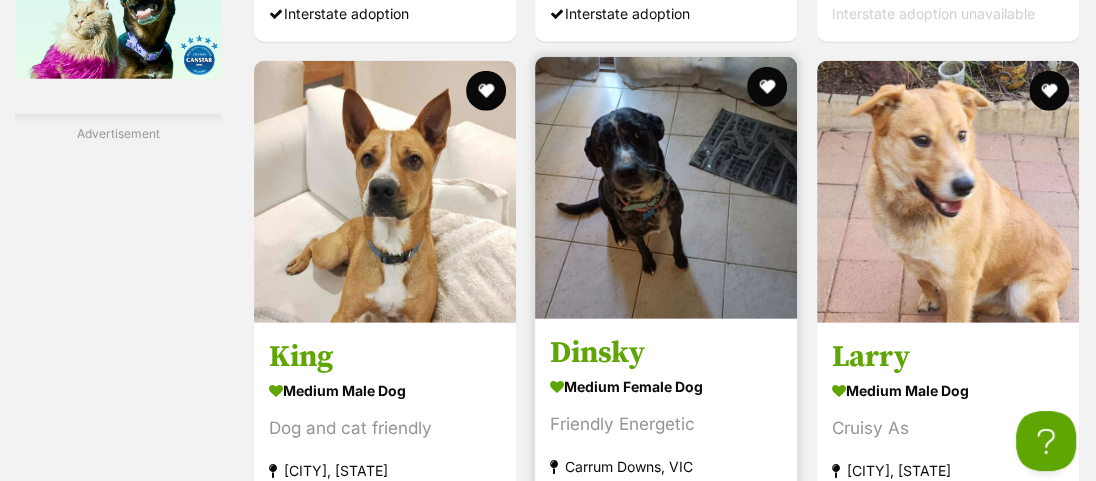 scroll, scrollTop: 3551, scrollLeft: 0, axis: vertical 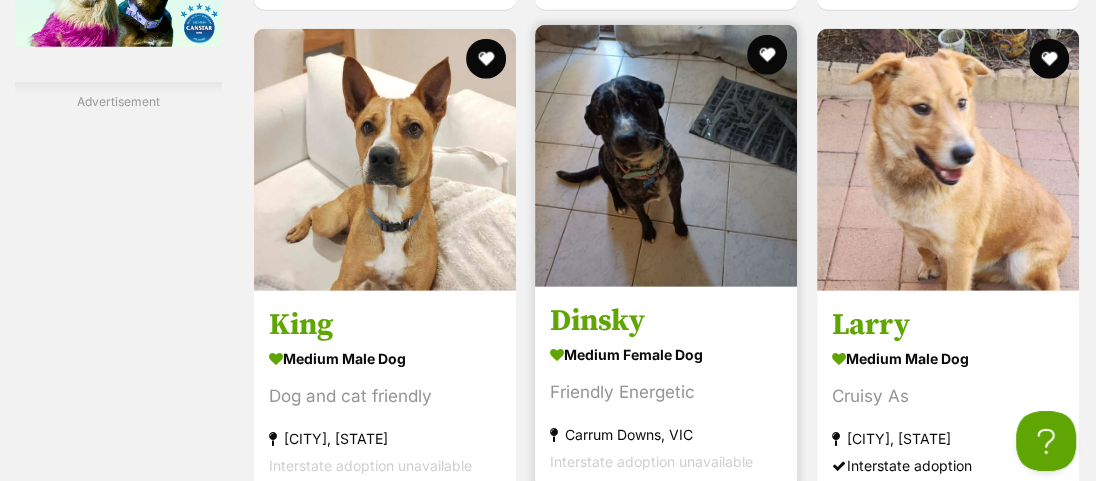 click at bounding box center [666, 156] 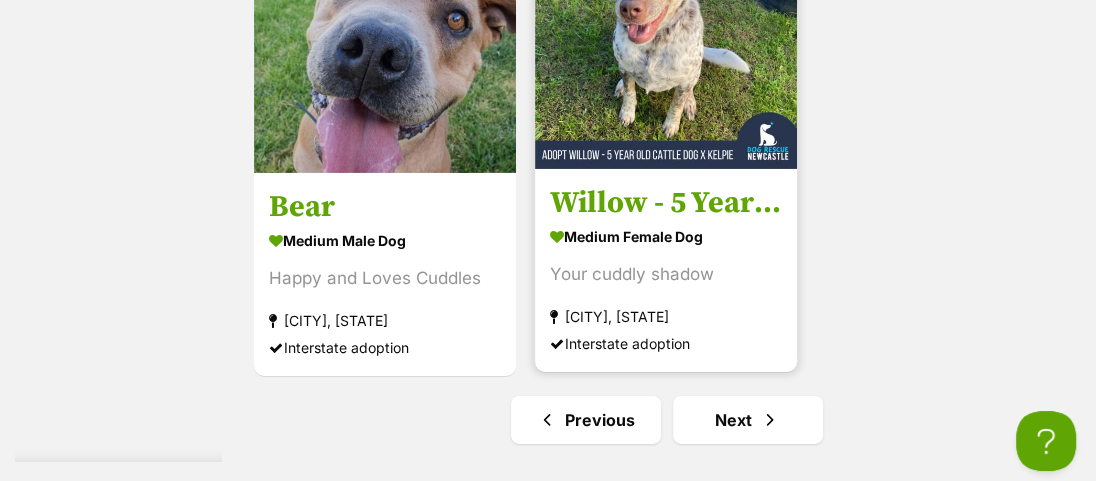 scroll, scrollTop: 4556, scrollLeft: 0, axis: vertical 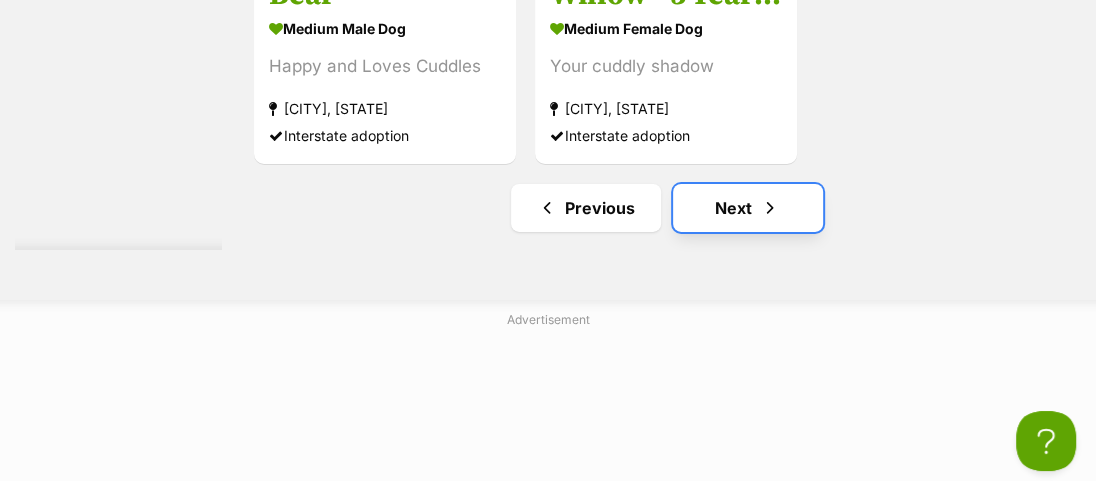 click on "Next" at bounding box center (748, 208) 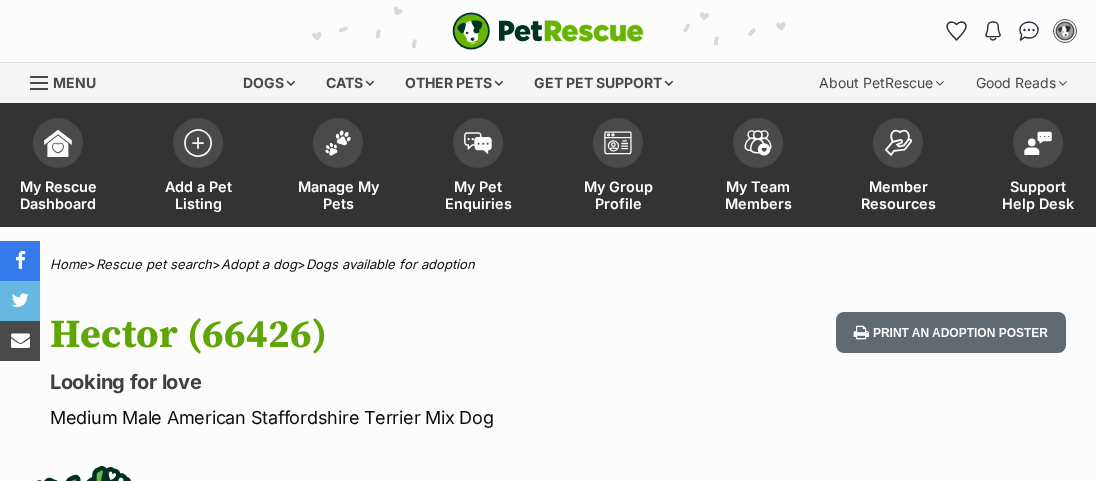 scroll, scrollTop: 0, scrollLeft: 0, axis: both 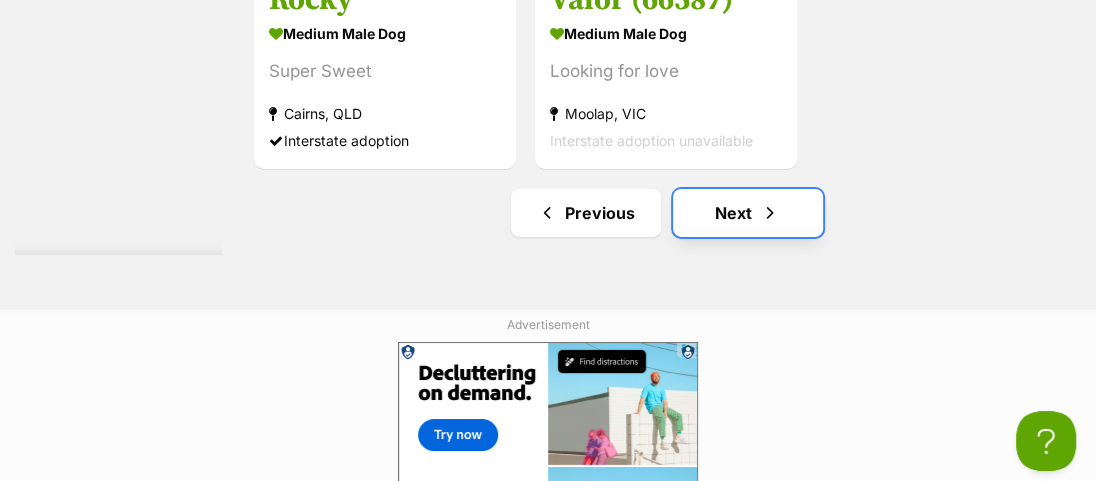 click on "Next" at bounding box center [748, 213] 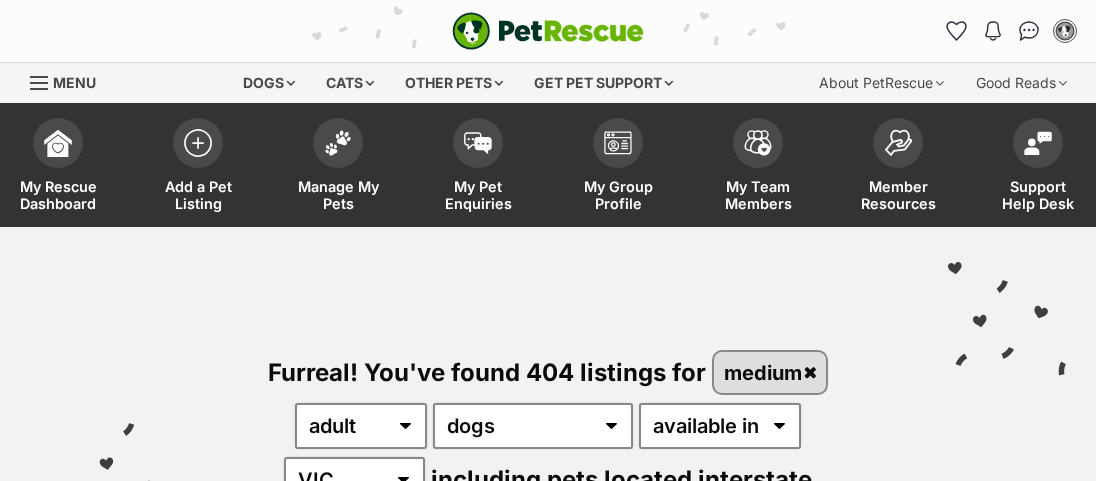 scroll, scrollTop: 545, scrollLeft: 0, axis: vertical 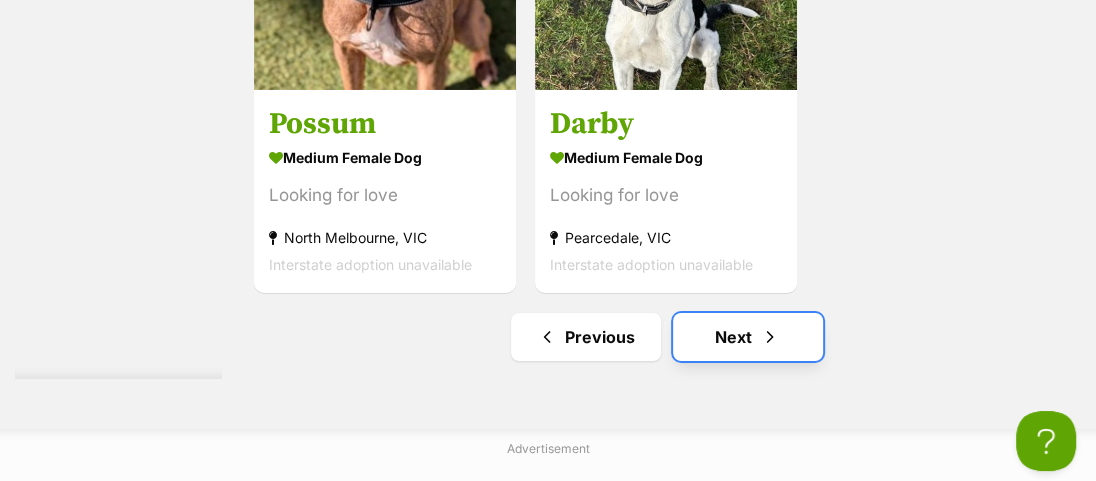 click on "Next" at bounding box center (748, 337) 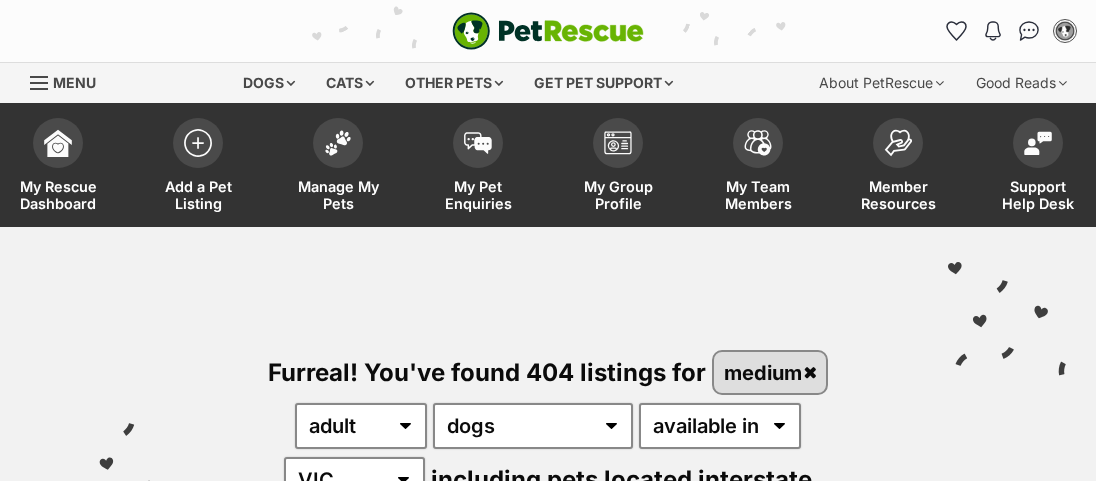 scroll, scrollTop: 636, scrollLeft: 0, axis: vertical 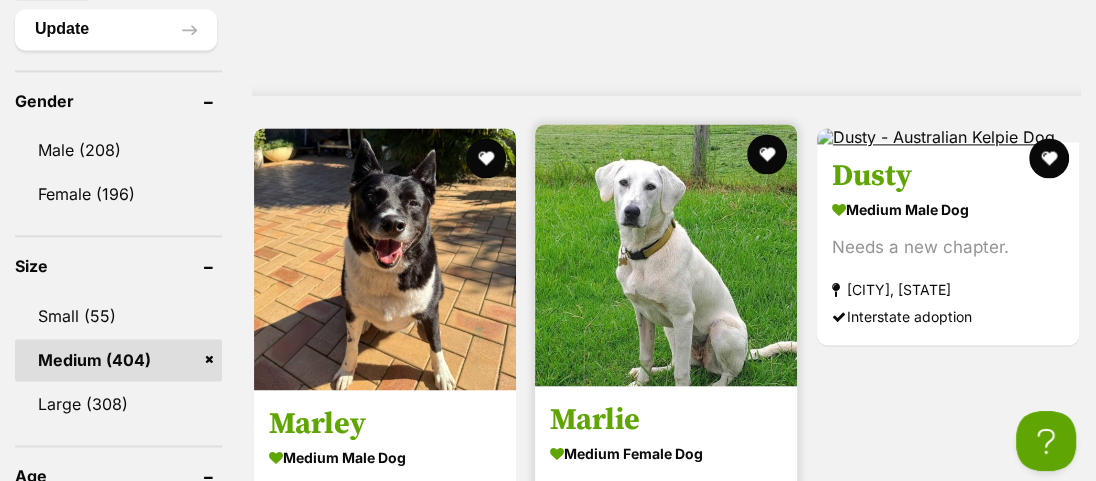 click at bounding box center (666, 255) 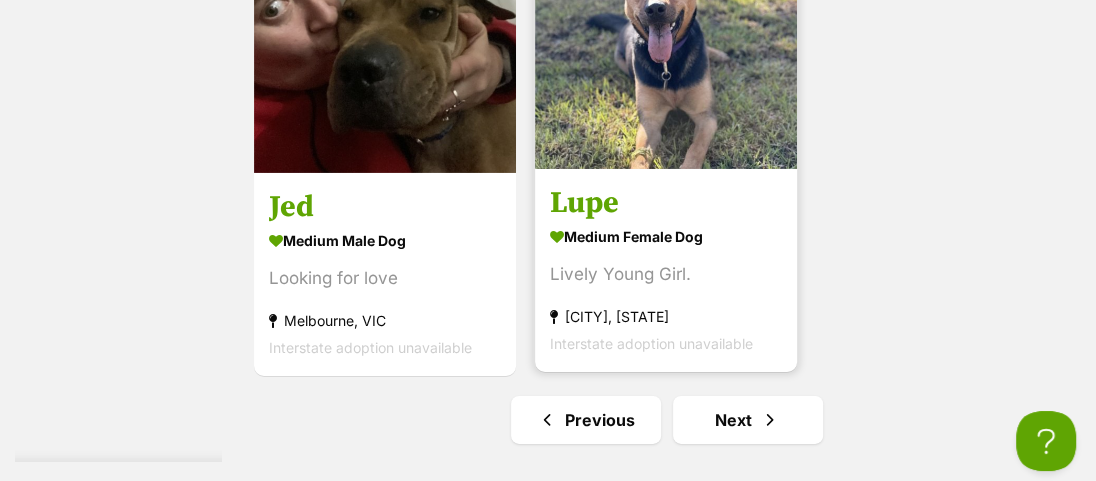 scroll, scrollTop: 4374, scrollLeft: 0, axis: vertical 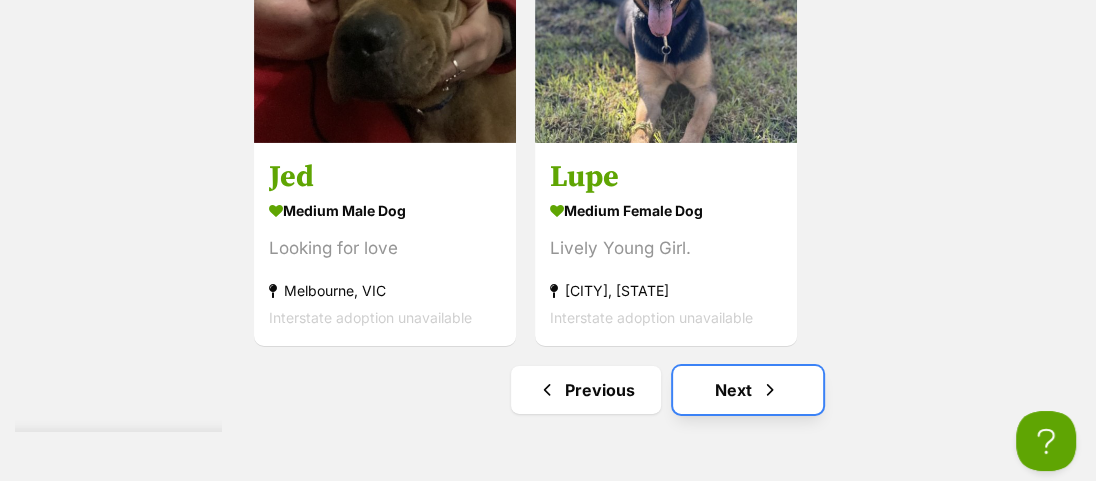 click on "Next" at bounding box center (748, 390) 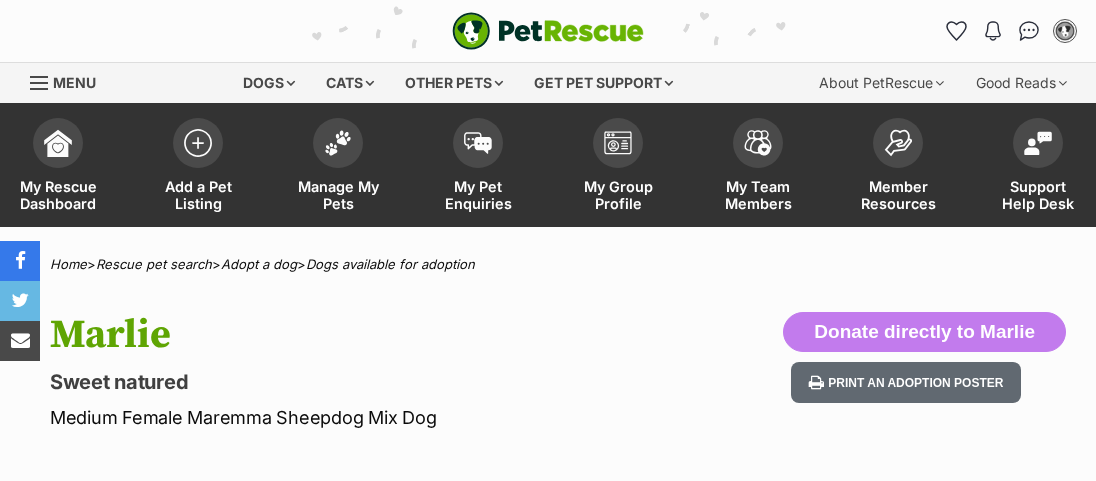 scroll, scrollTop: 70, scrollLeft: 0, axis: vertical 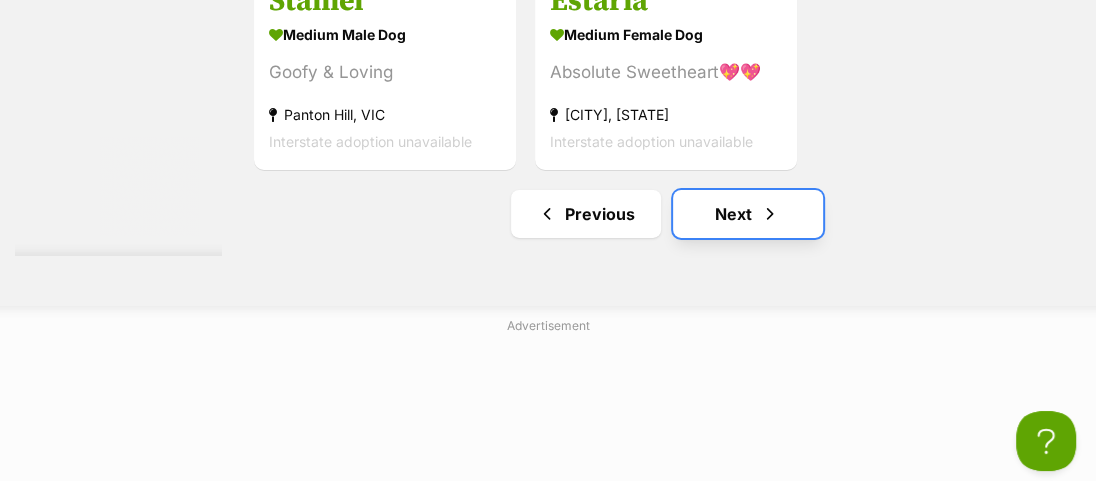 click on "Next" at bounding box center [748, 214] 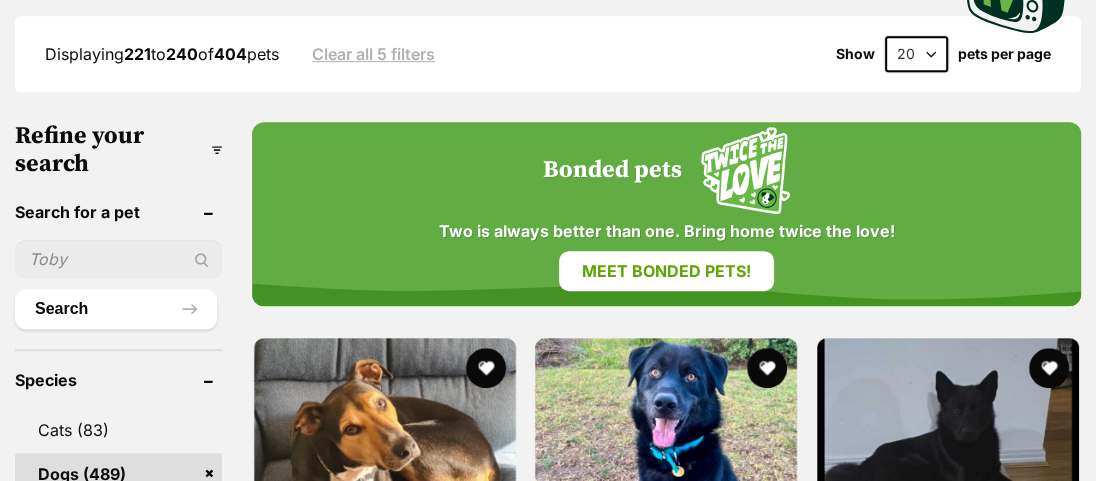 scroll, scrollTop: 0, scrollLeft: 0, axis: both 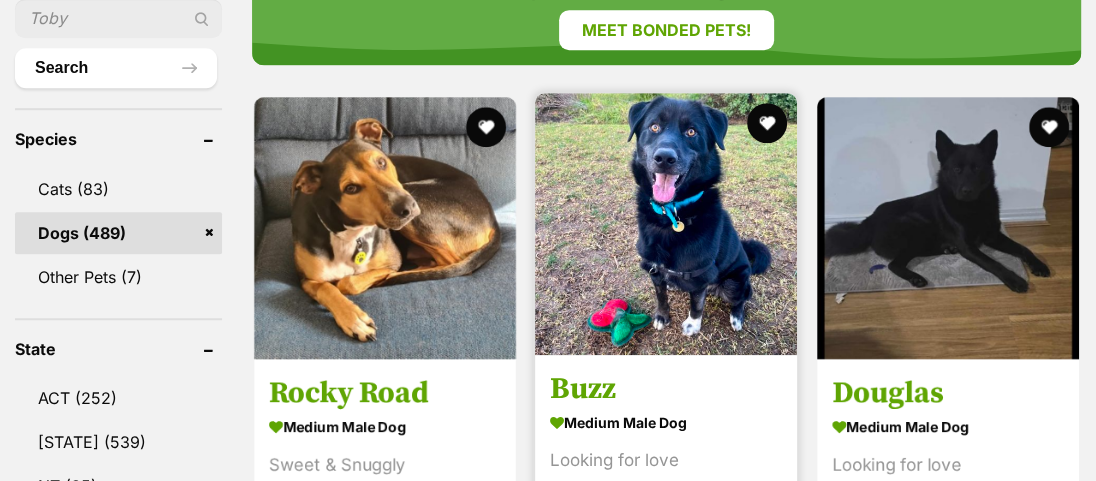click at bounding box center [666, 224] 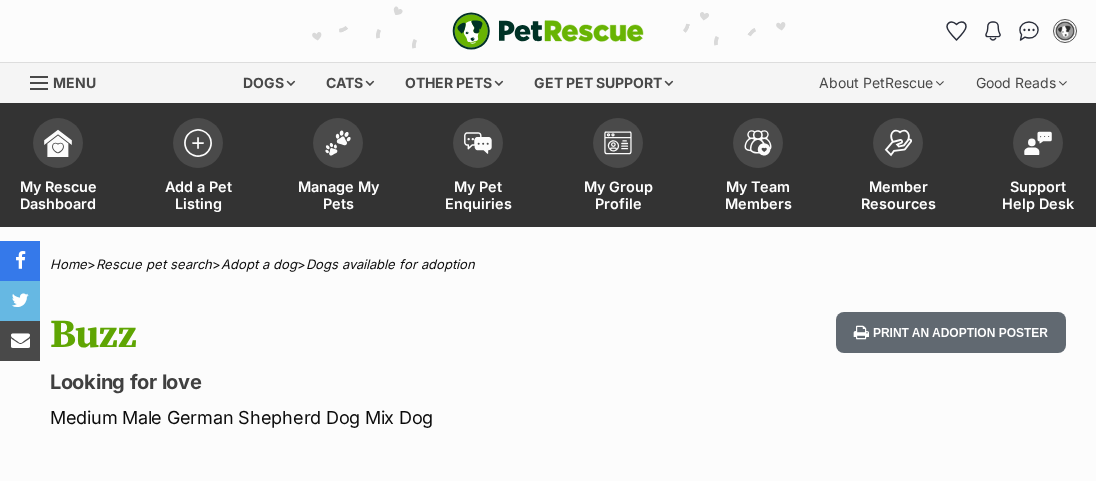 scroll, scrollTop: 0, scrollLeft: 0, axis: both 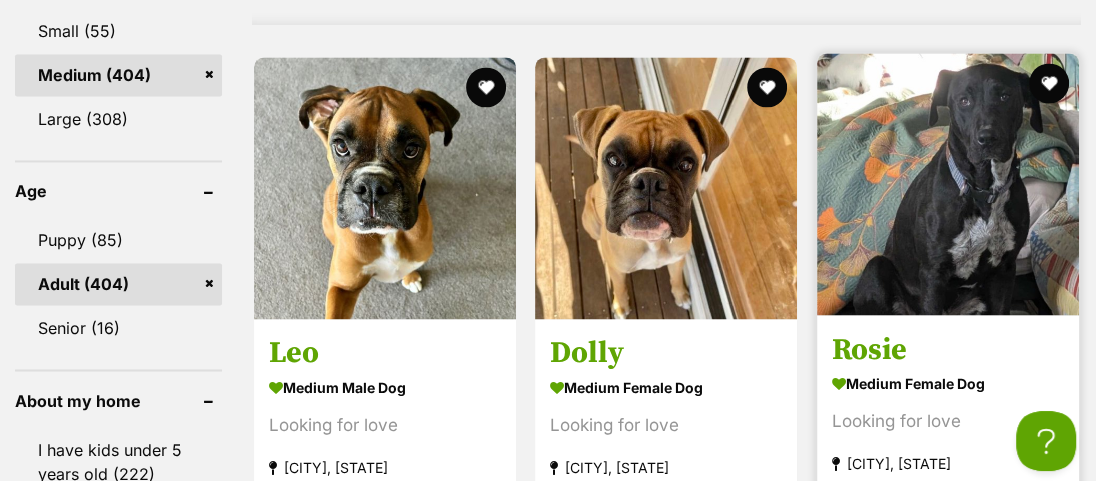 click at bounding box center [948, 184] 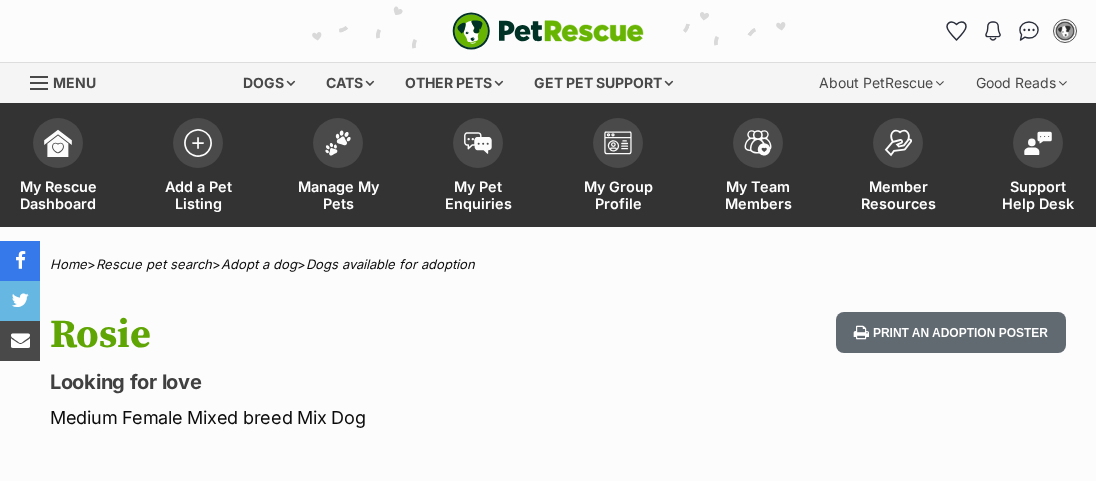 scroll, scrollTop: 0, scrollLeft: 0, axis: both 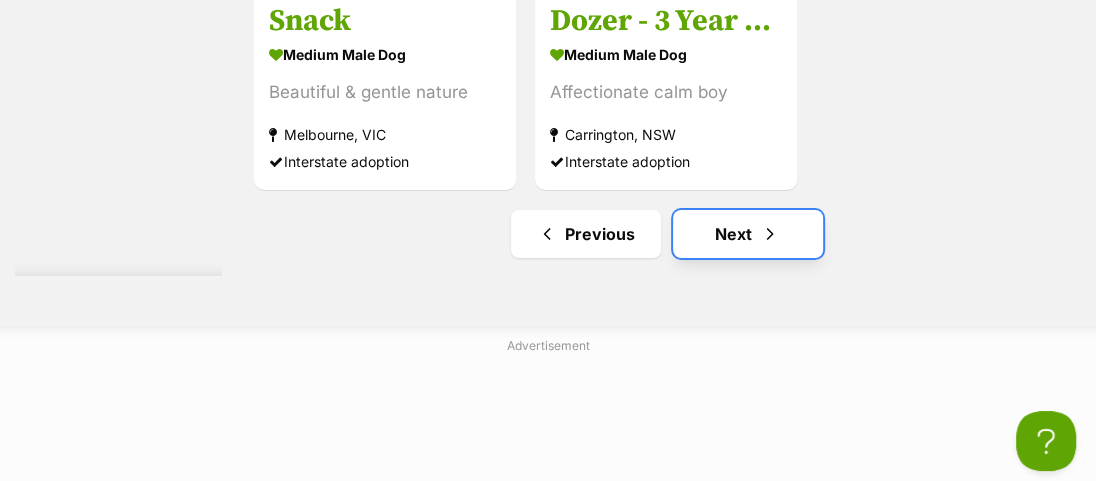 click on "Next" at bounding box center [748, 234] 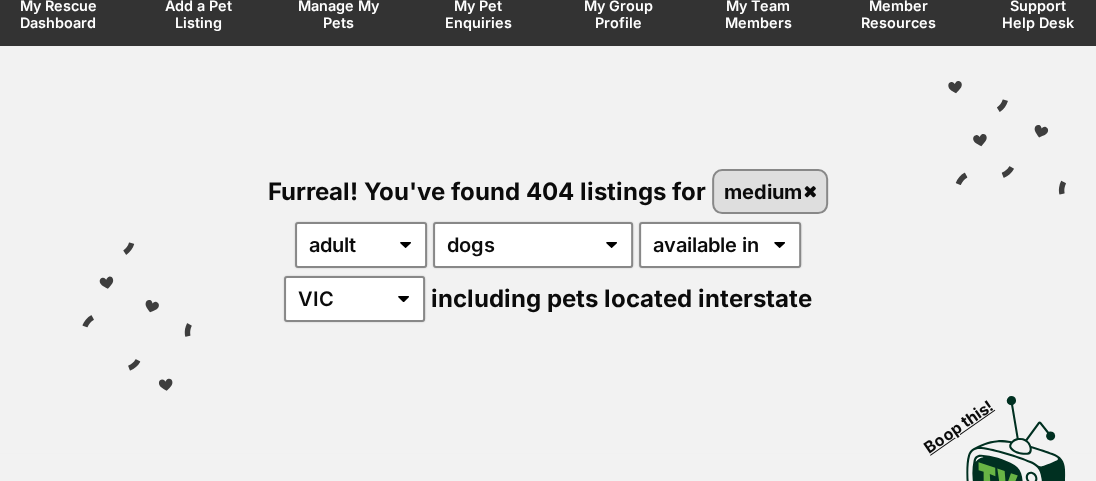 scroll, scrollTop: 0, scrollLeft: 0, axis: both 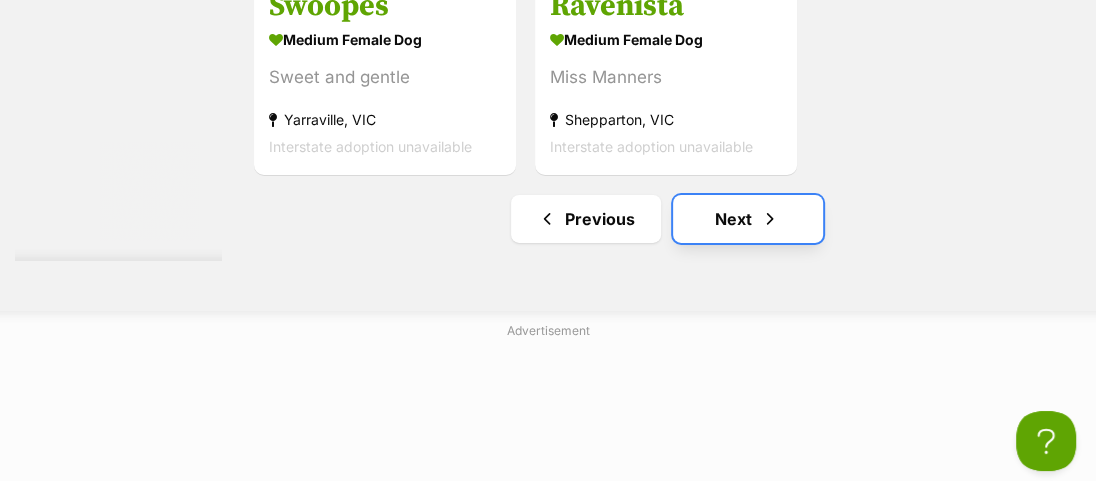 click on "Next" at bounding box center [748, 219] 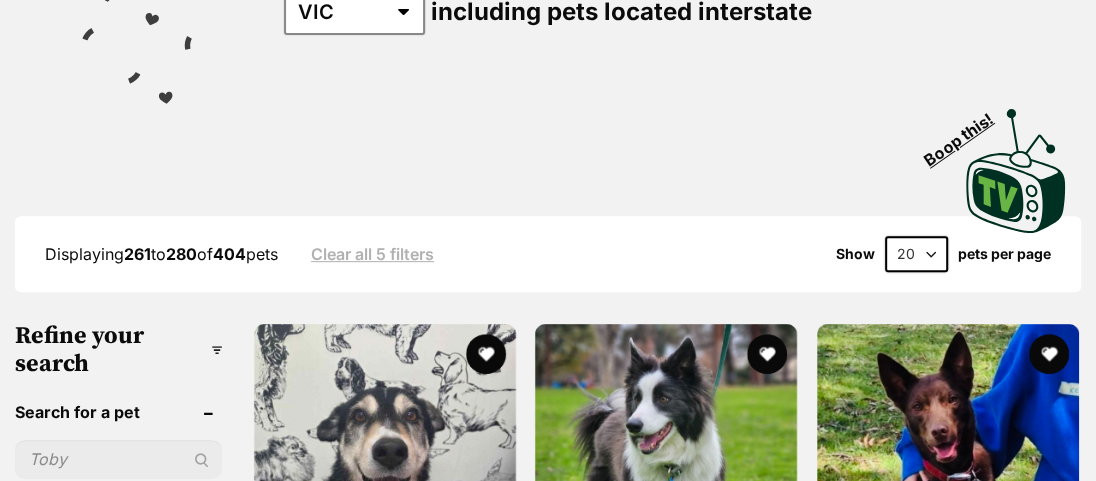 scroll, scrollTop: 545, scrollLeft: 0, axis: vertical 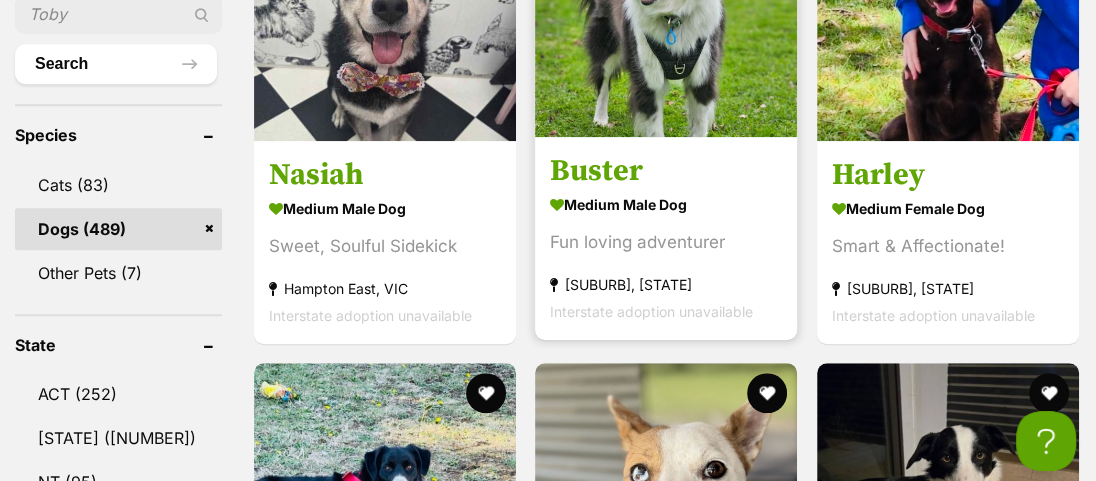 click on "medium male Dog" at bounding box center (666, 204) 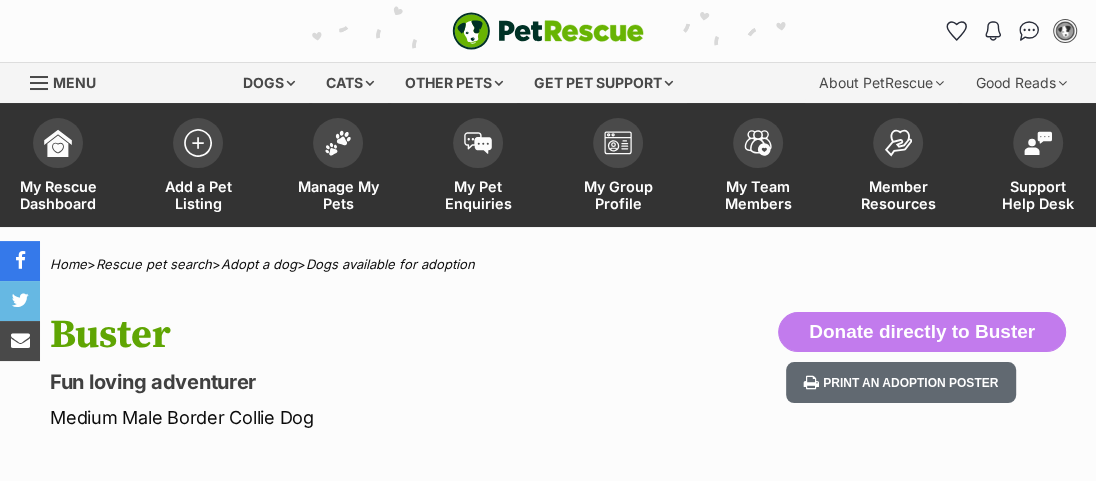 scroll, scrollTop: 69, scrollLeft: 0, axis: vertical 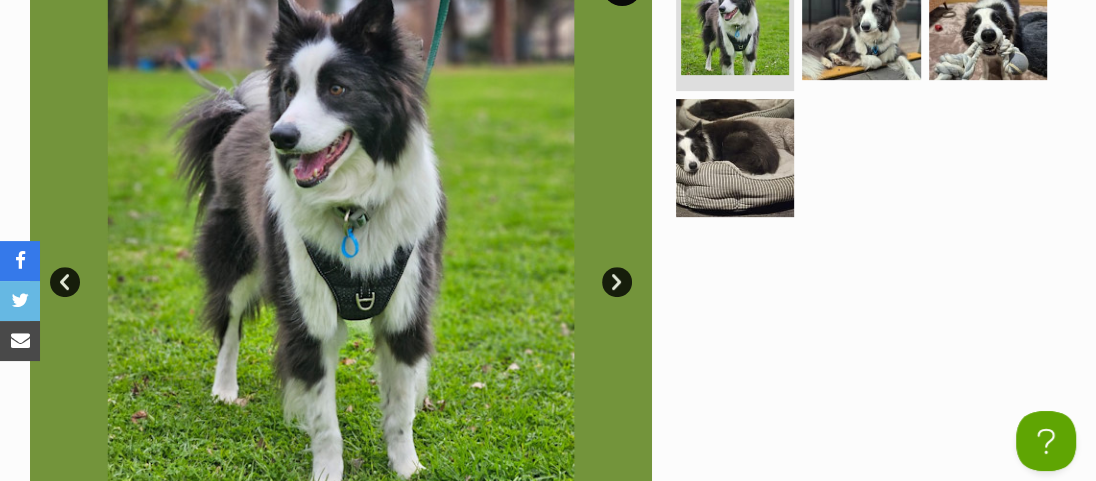 click on "Next" at bounding box center [617, 282] 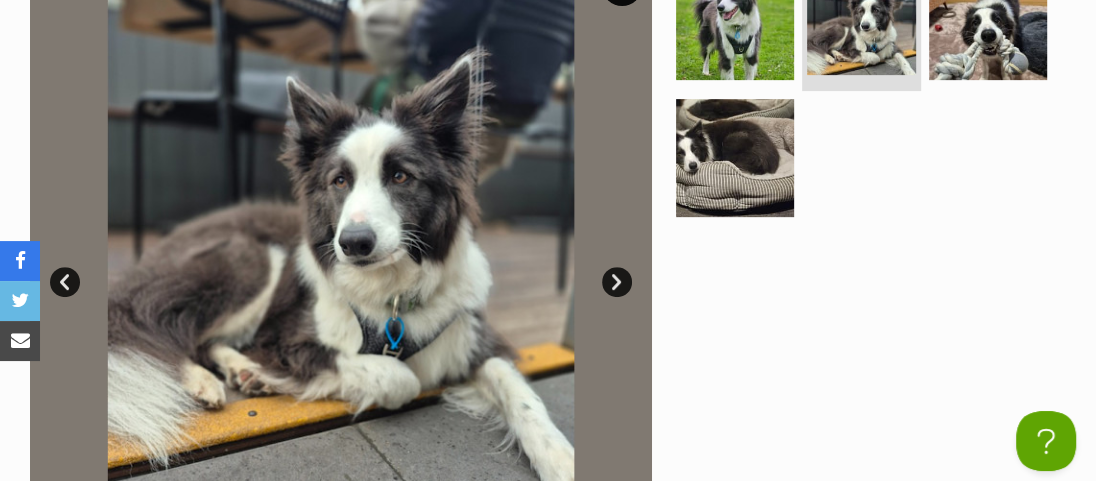 click on "Next" at bounding box center [617, 282] 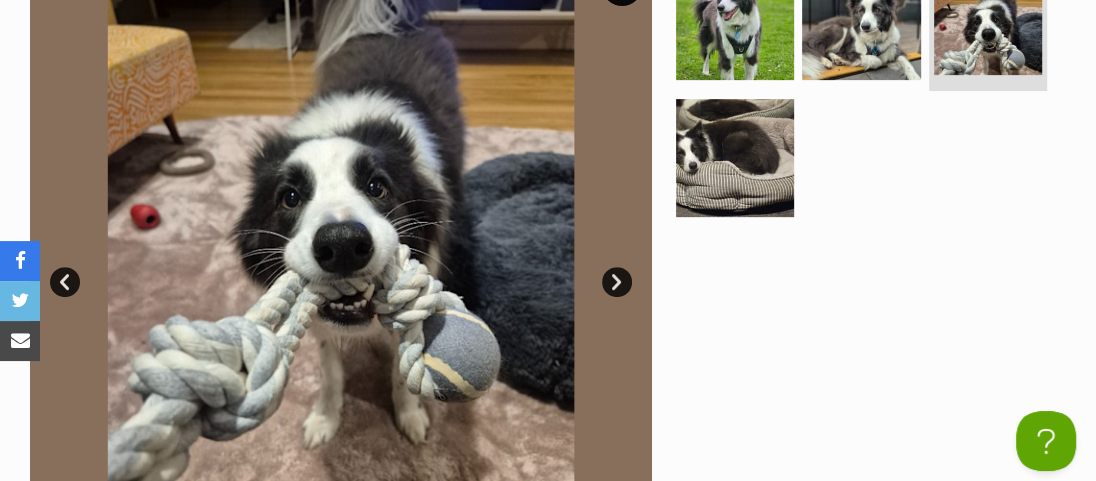 click on "Next" at bounding box center [617, 282] 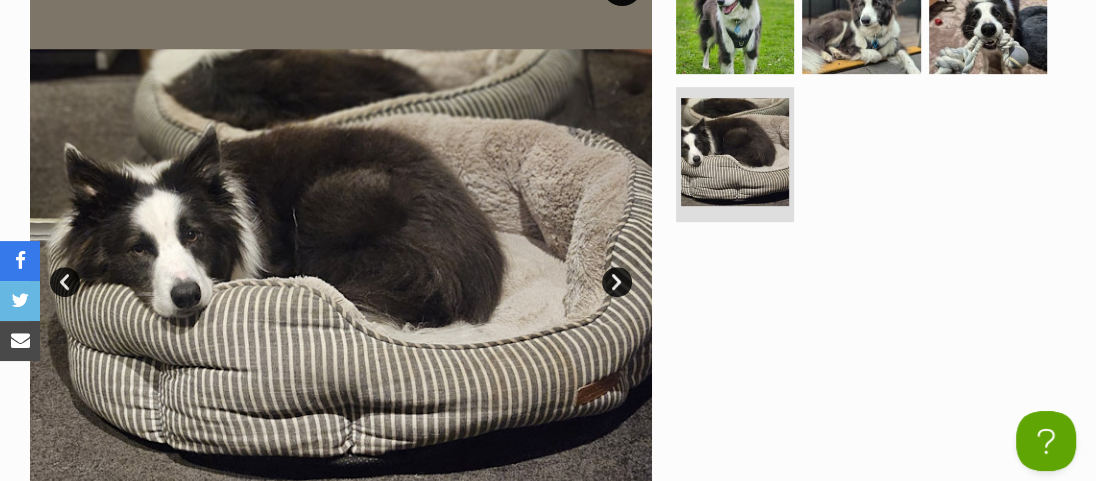click on "Next" at bounding box center [617, 282] 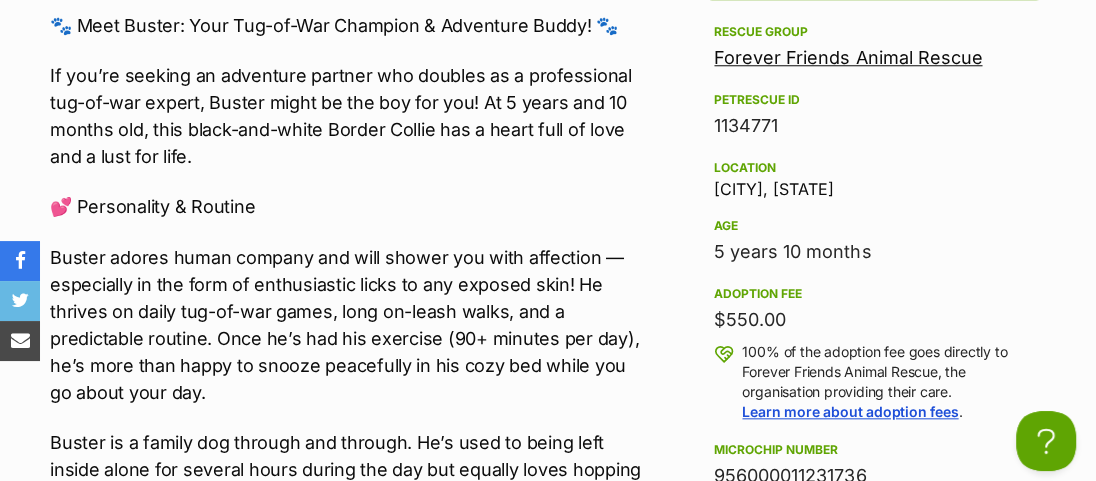 scroll, scrollTop: 1272, scrollLeft: 0, axis: vertical 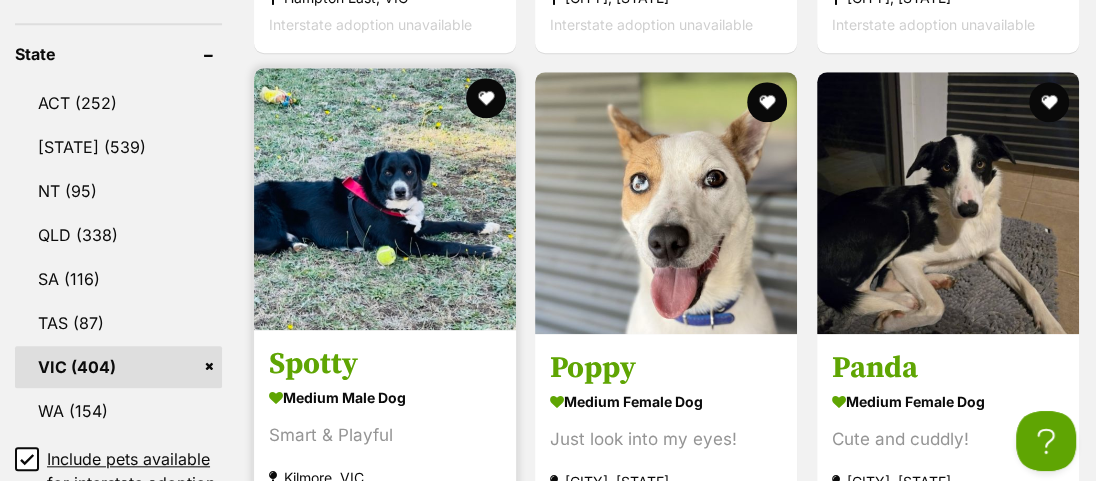 click at bounding box center (385, 199) 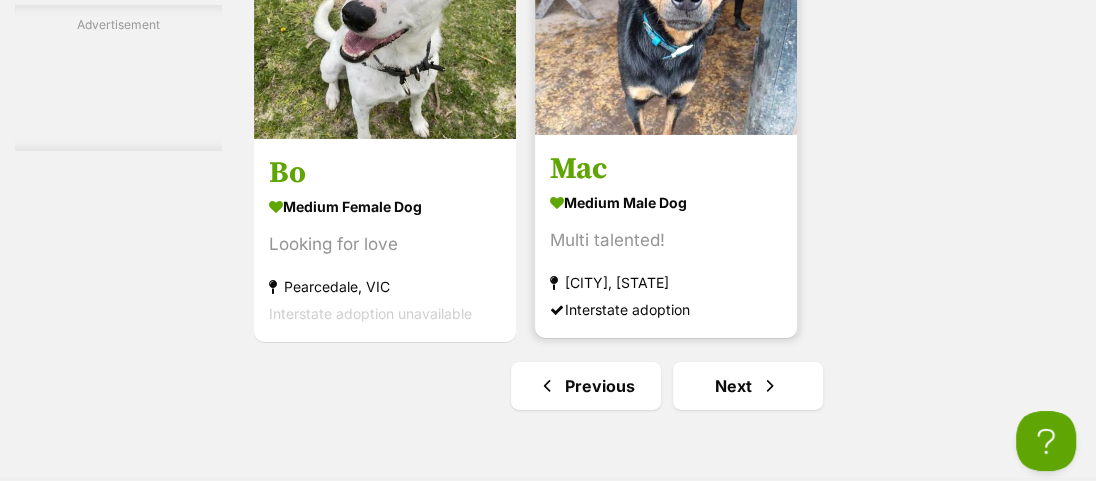 scroll, scrollTop: 4386, scrollLeft: 0, axis: vertical 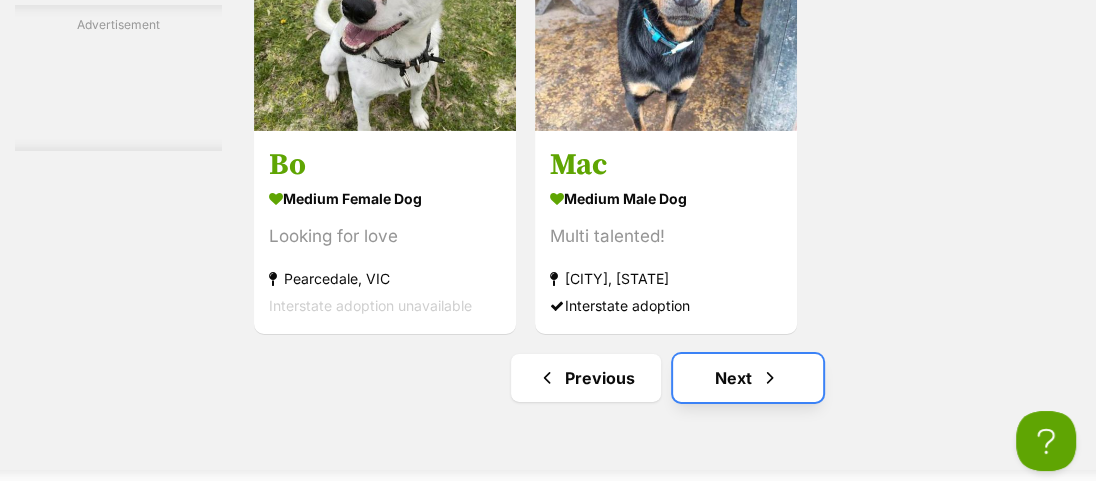 click on "Next" at bounding box center [748, 378] 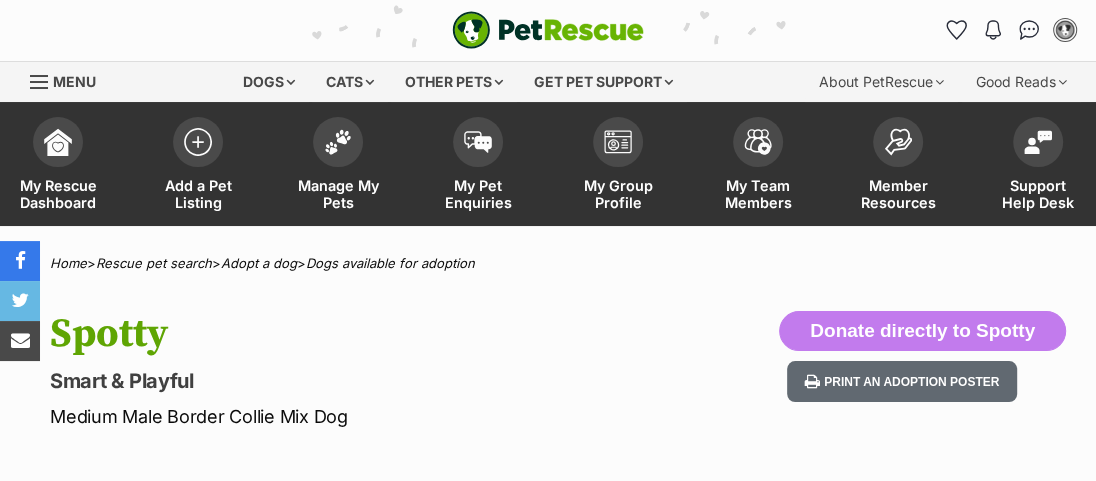scroll, scrollTop: 96, scrollLeft: 0, axis: vertical 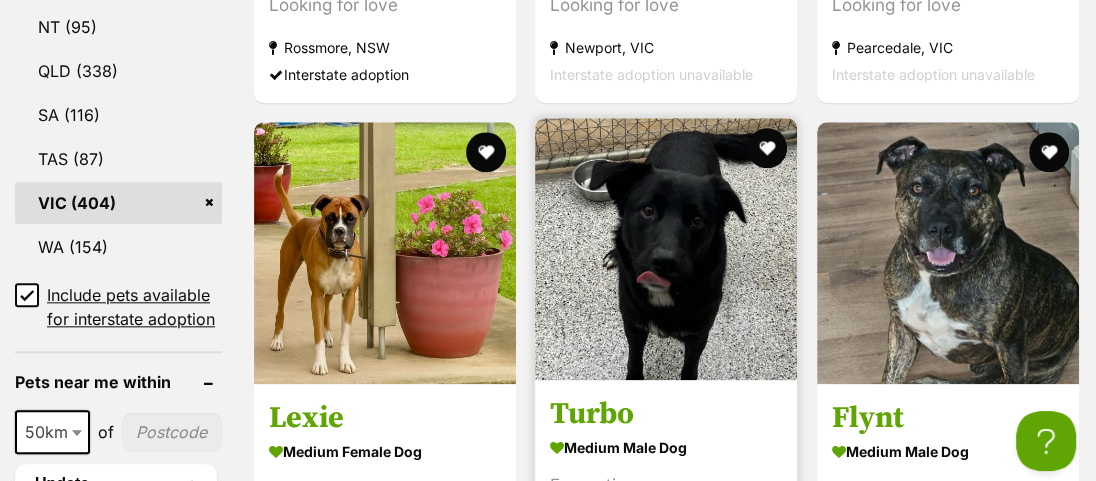 click on "Turbo" at bounding box center [666, 413] 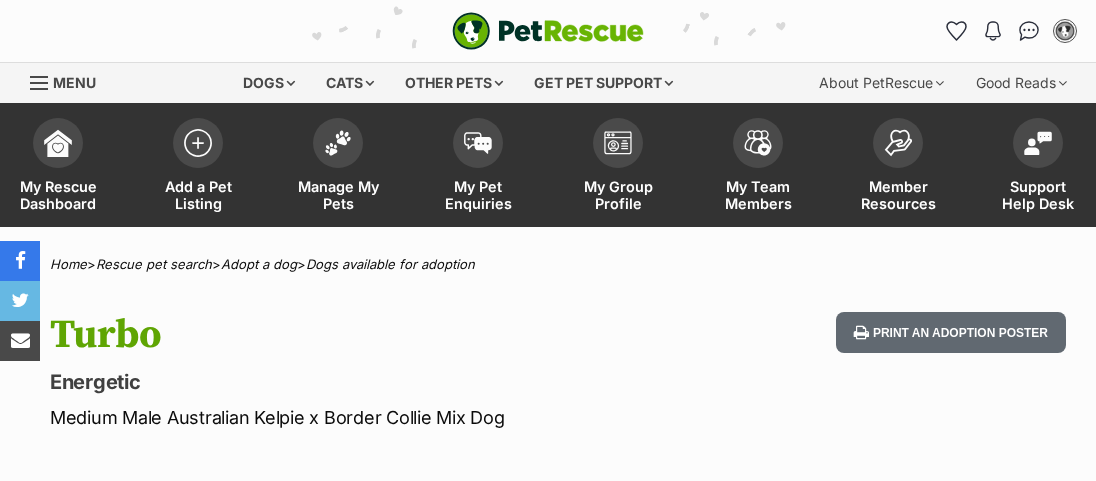 scroll, scrollTop: 272, scrollLeft: 0, axis: vertical 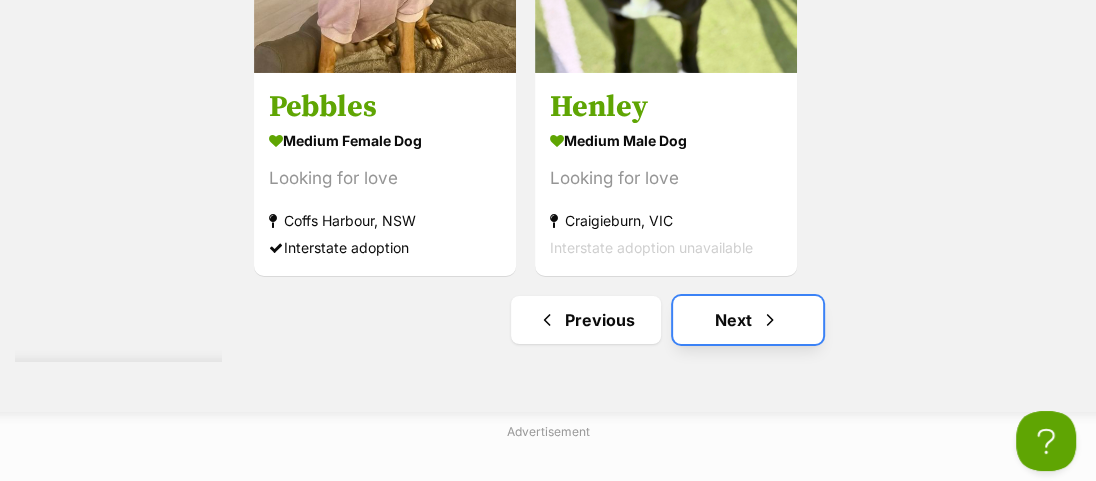 click on "Next" at bounding box center [748, 320] 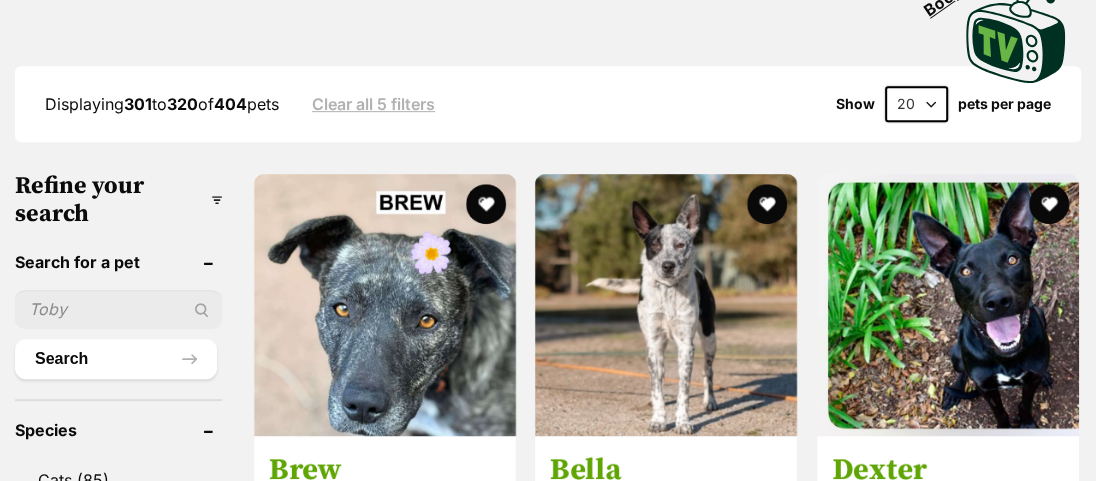 scroll, scrollTop: 641, scrollLeft: 0, axis: vertical 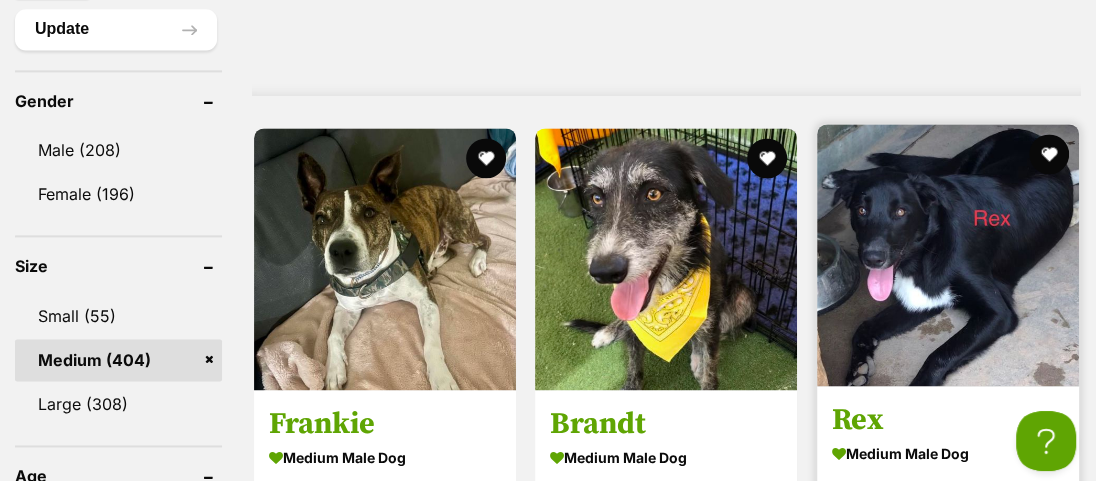 click at bounding box center (948, 255) 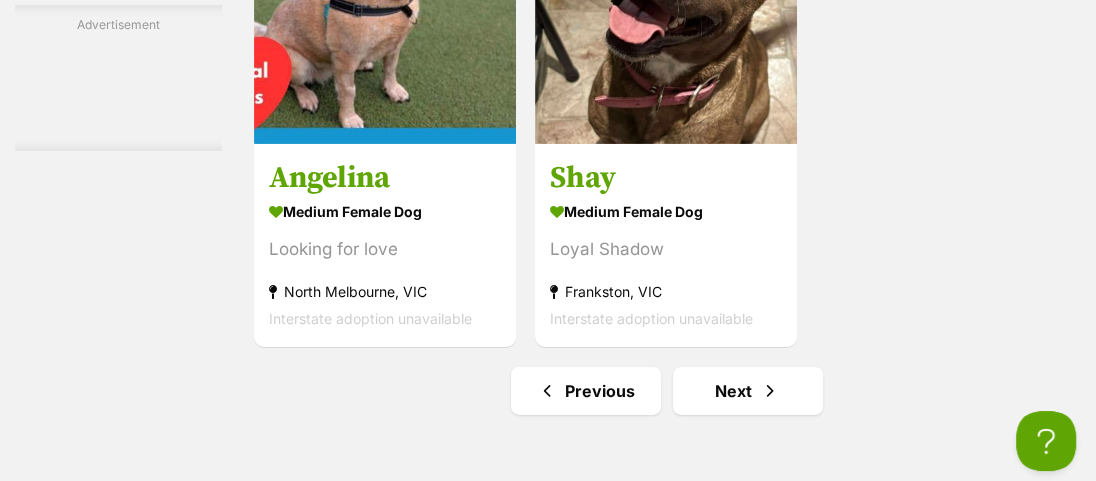 scroll, scrollTop: 4374, scrollLeft: 0, axis: vertical 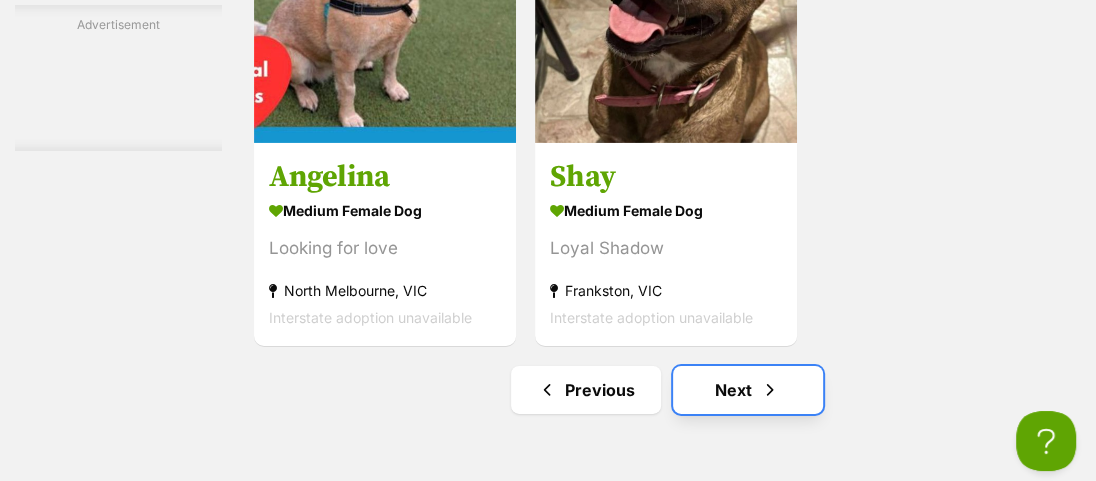 click on "Next" at bounding box center (748, 390) 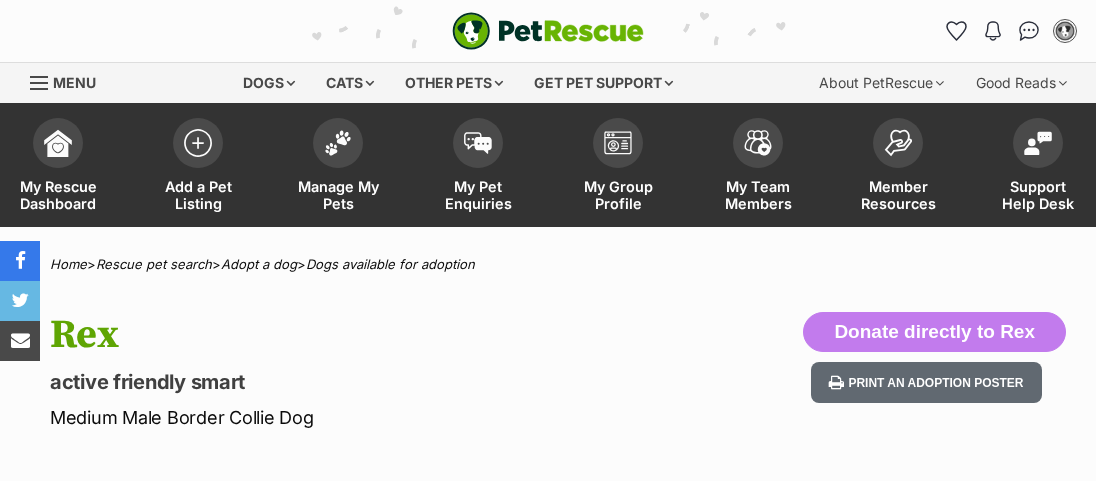 scroll, scrollTop: 0, scrollLeft: 0, axis: both 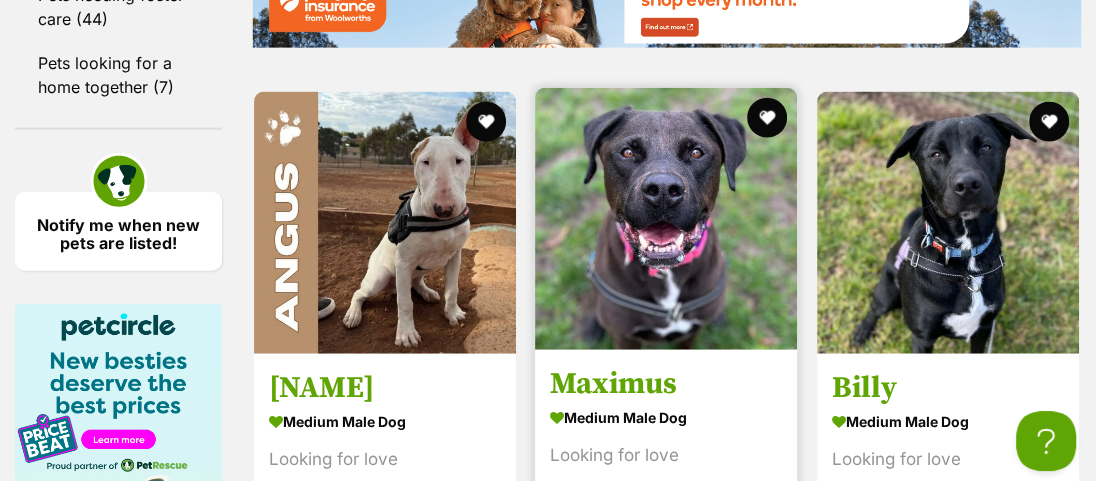click at bounding box center (666, 219) 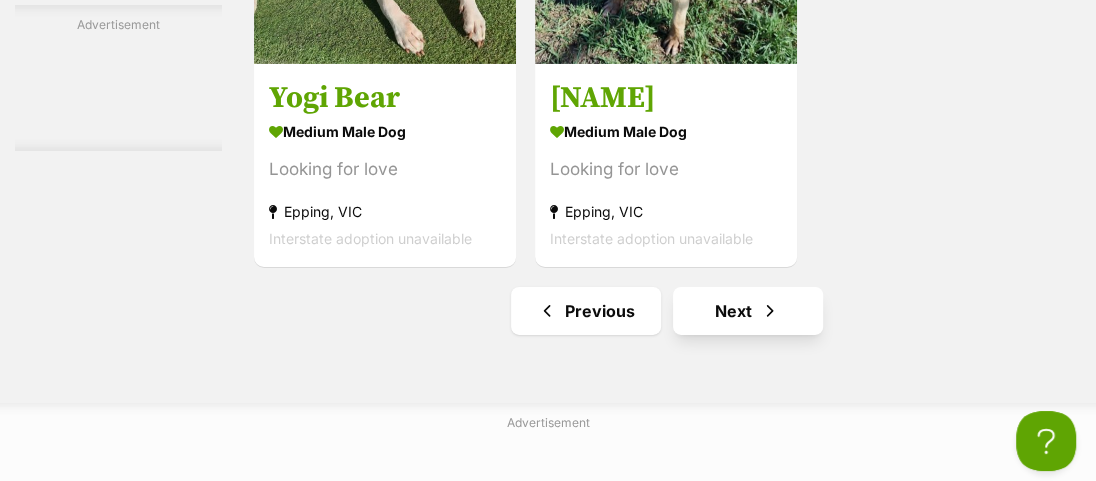 scroll, scrollTop: 4465, scrollLeft: 0, axis: vertical 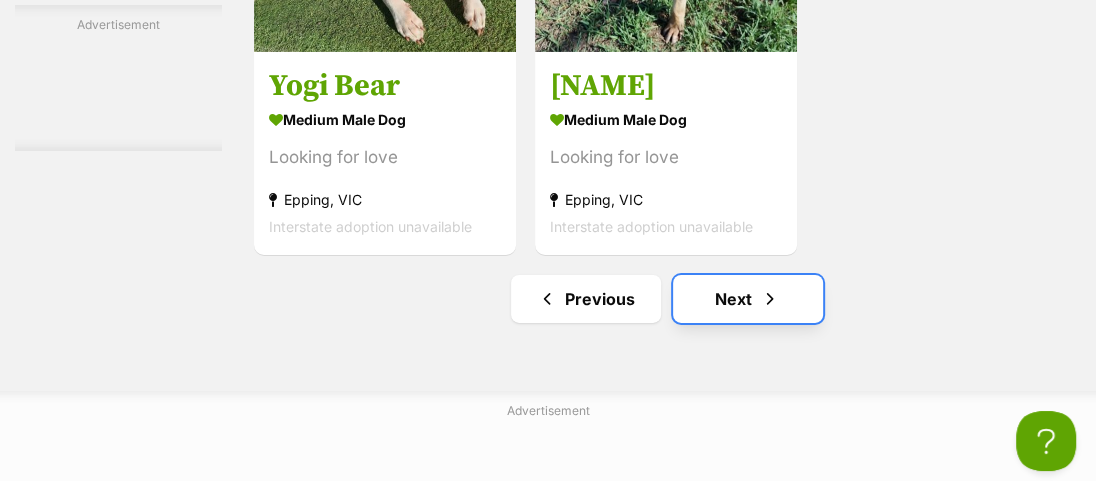 click on "Next" at bounding box center (748, 299) 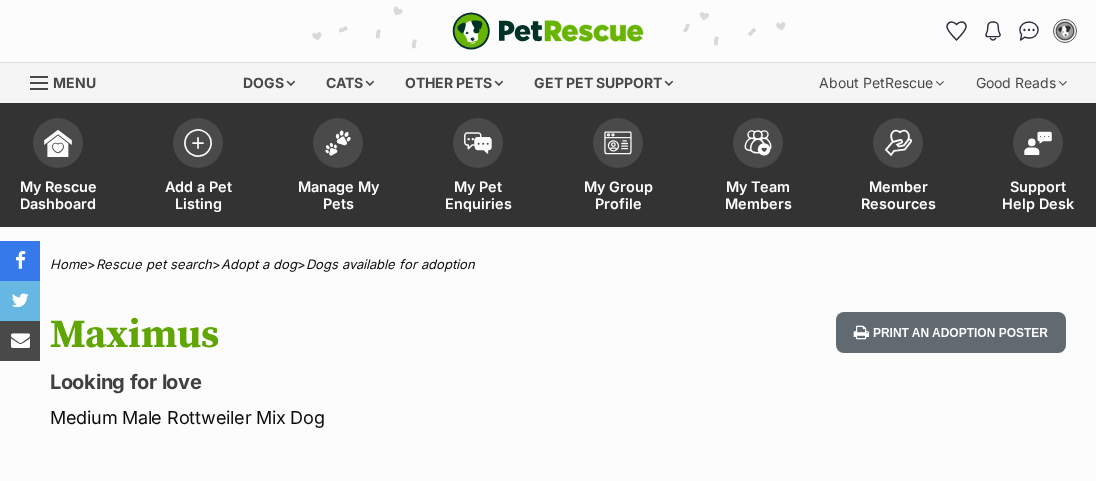 scroll, scrollTop: 0, scrollLeft: 0, axis: both 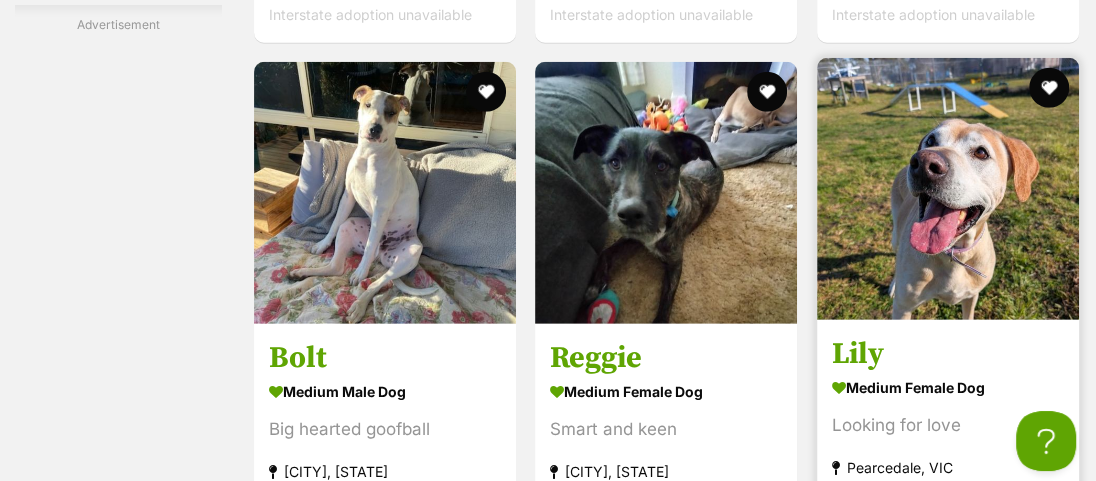 click at bounding box center [948, 189] 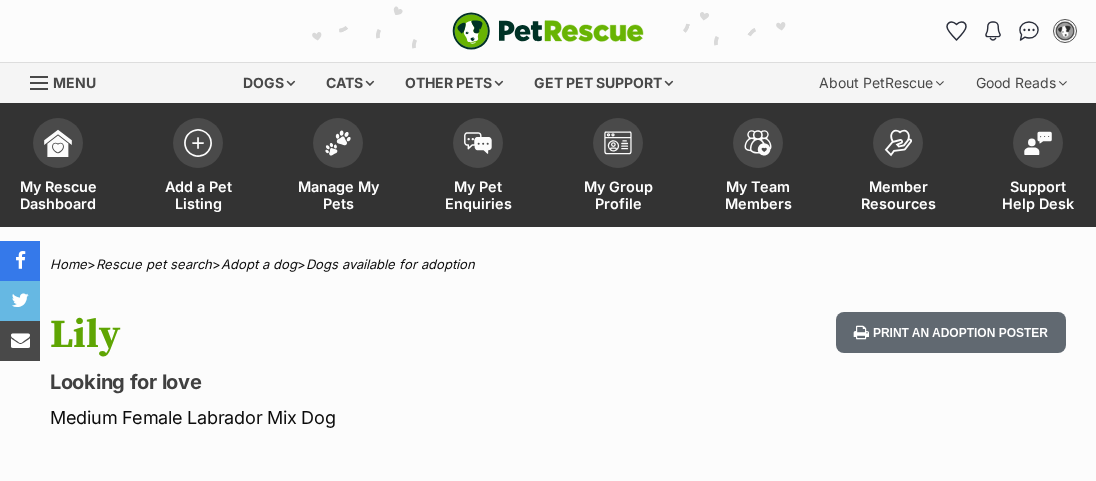 scroll, scrollTop: 0, scrollLeft: 0, axis: both 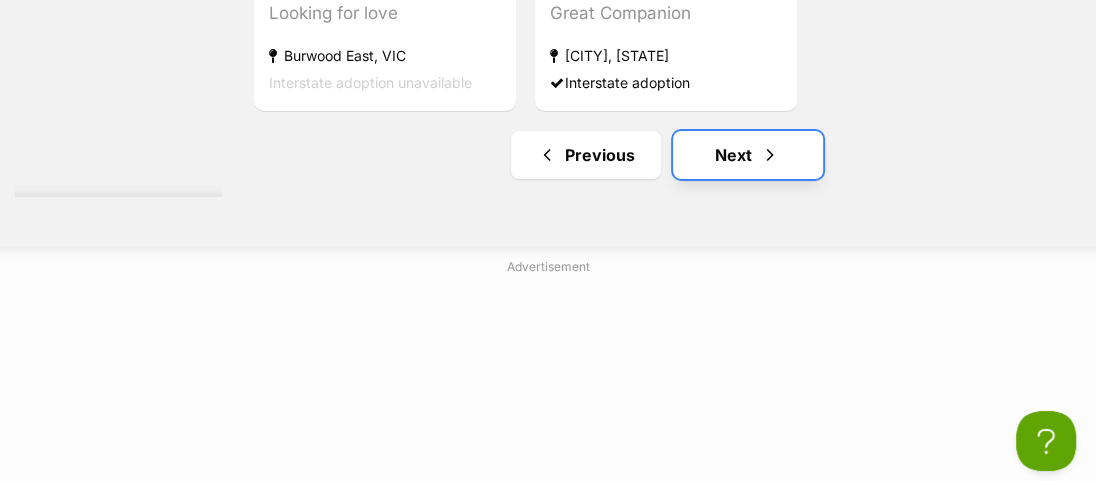 click on "Next" at bounding box center (748, 155) 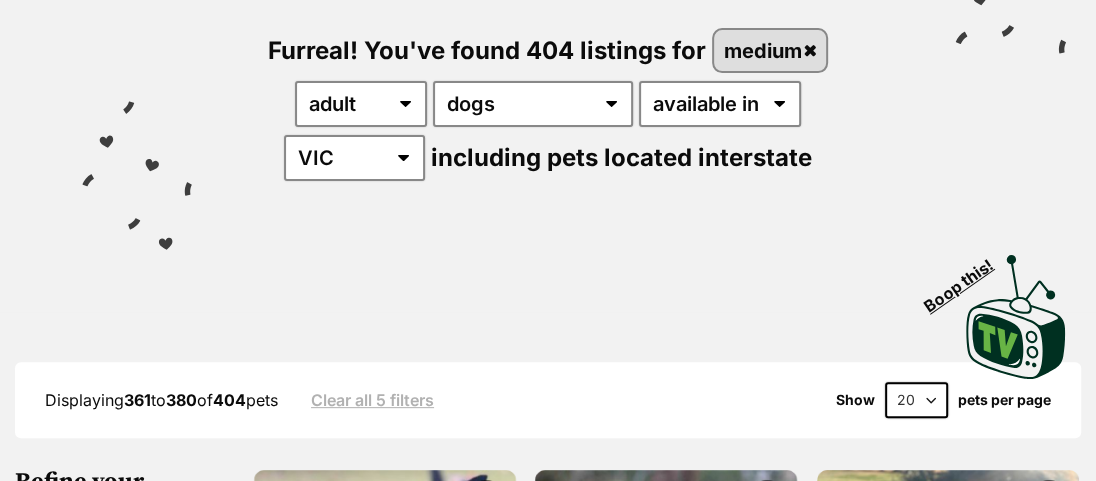 scroll, scrollTop: 363, scrollLeft: 0, axis: vertical 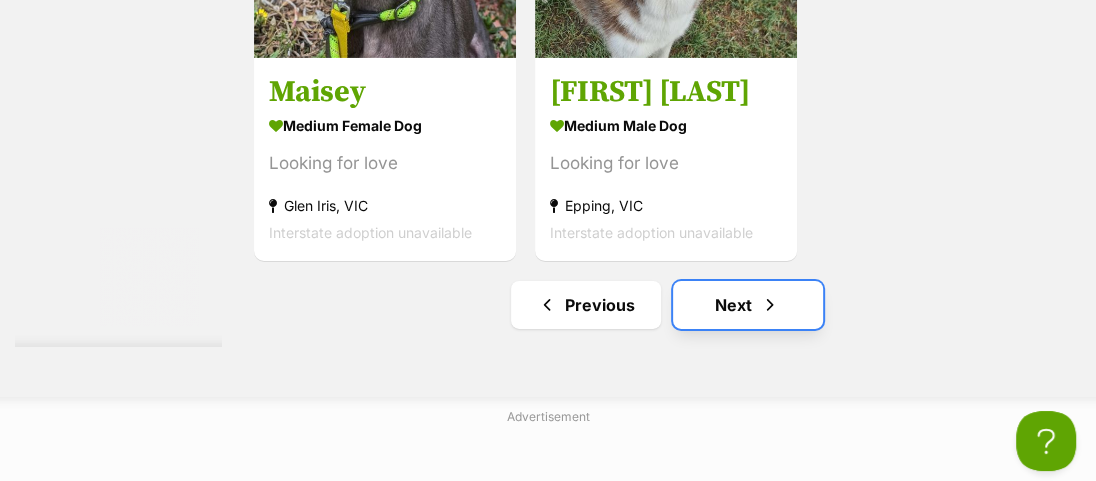 click on "Next" at bounding box center [748, 305] 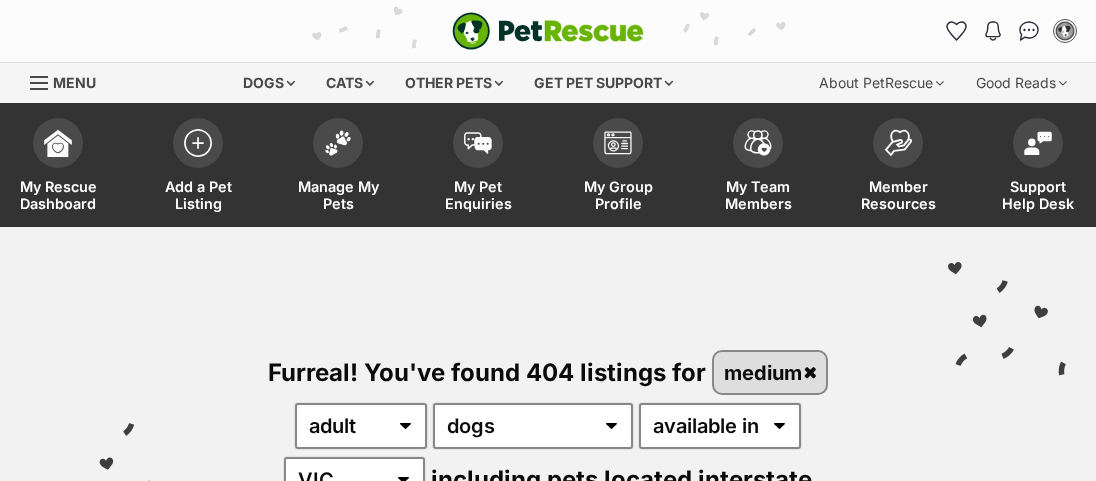 scroll, scrollTop: 0, scrollLeft: 0, axis: both 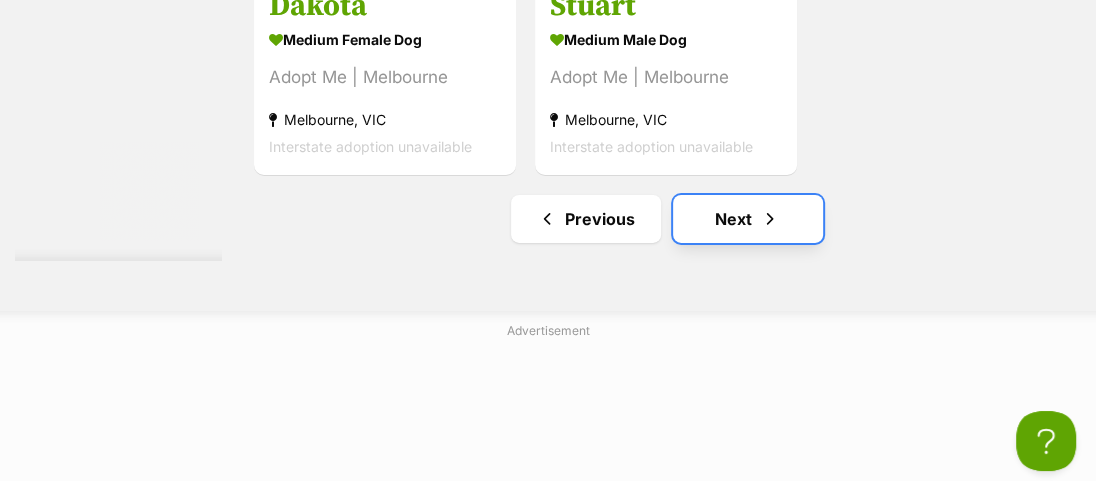 click on "Next" at bounding box center [748, 219] 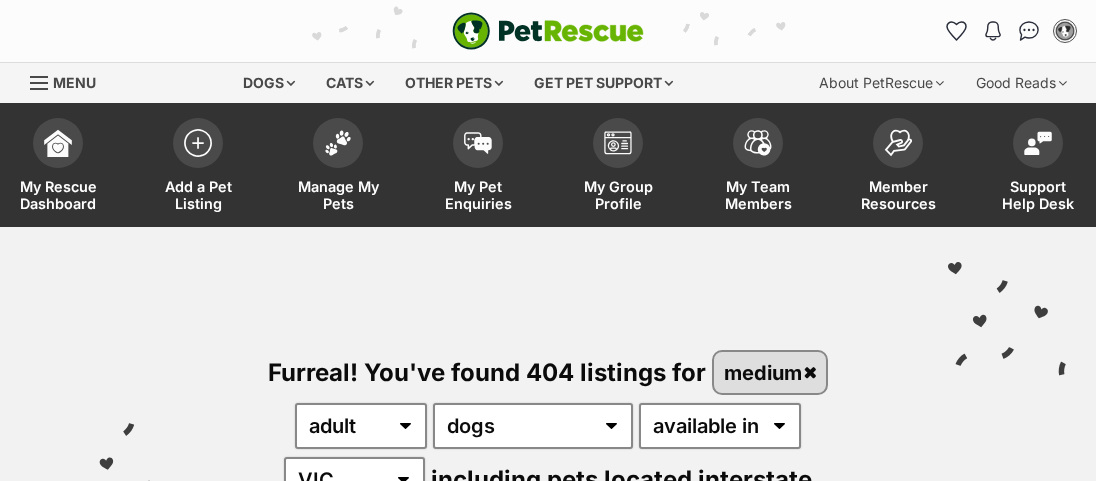 scroll, scrollTop: 272, scrollLeft: 0, axis: vertical 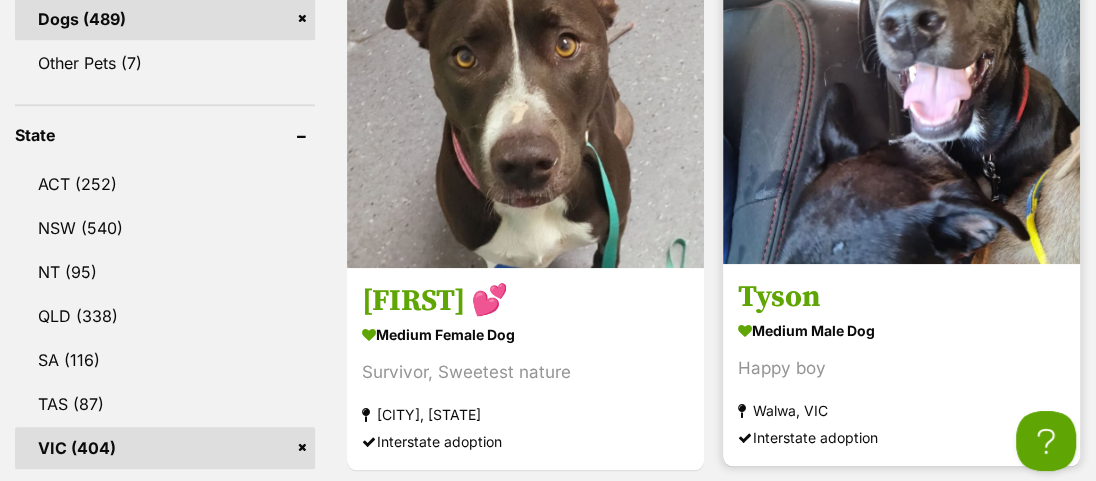 click at bounding box center [901, 85] 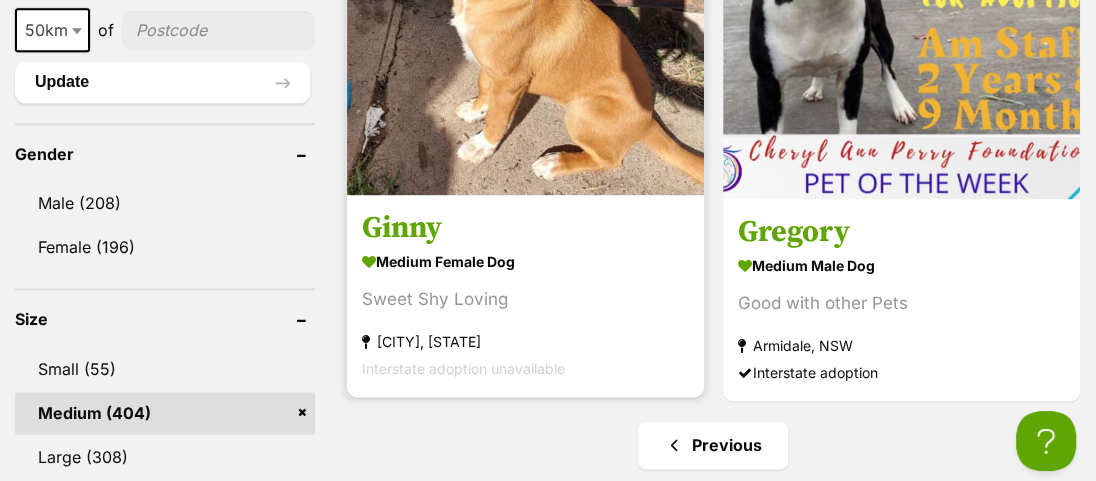 scroll, scrollTop: 1650, scrollLeft: 0, axis: vertical 